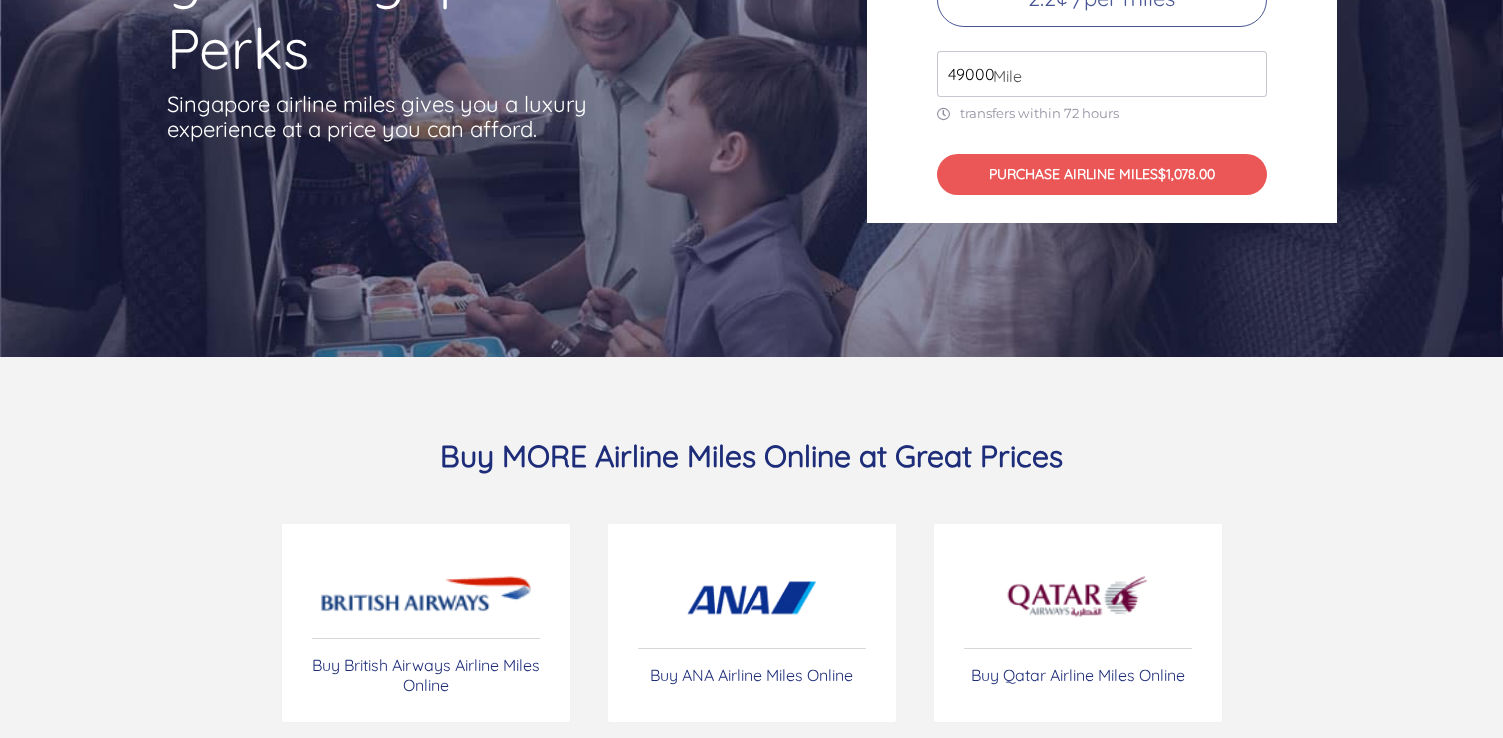 scroll, scrollTop: 0, scrollLeft: 0, axis: both 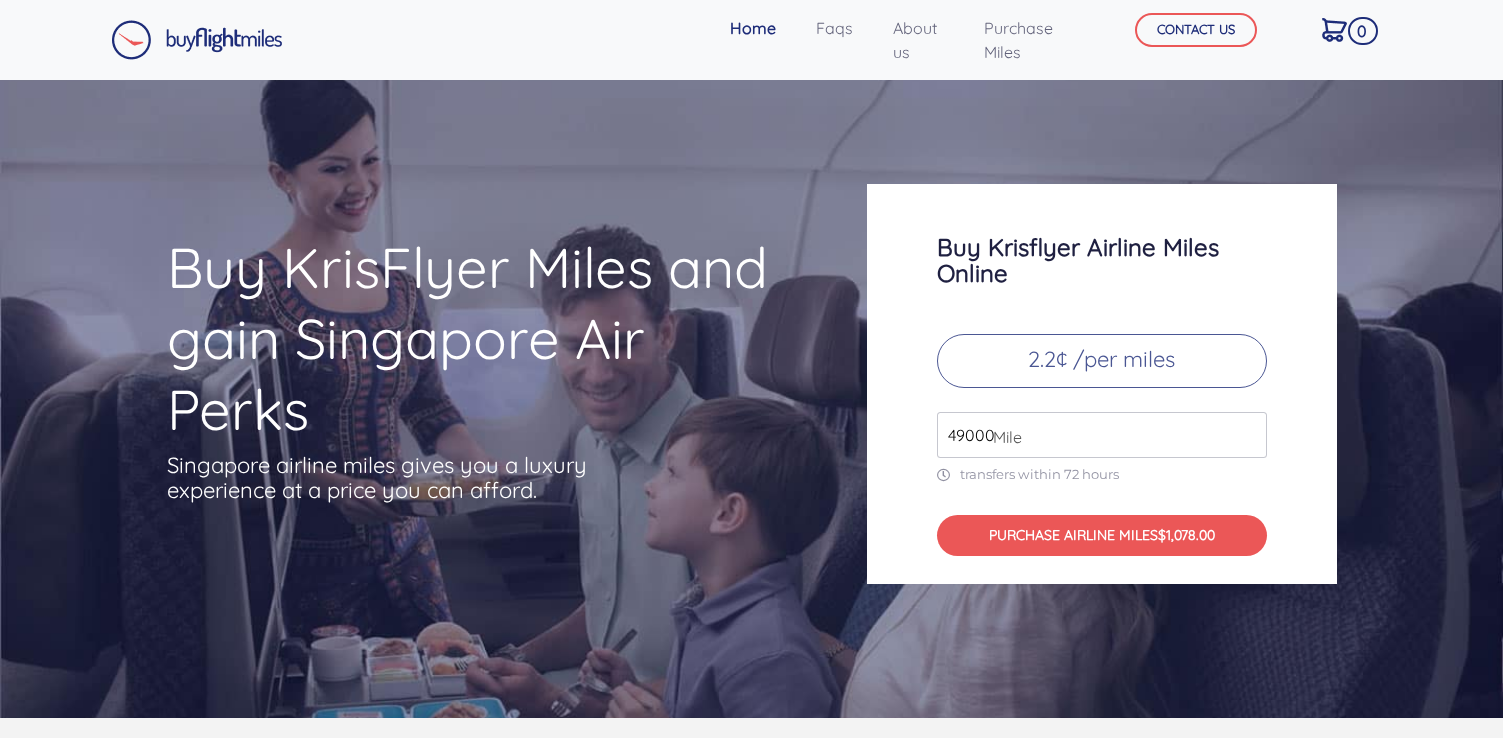 click on "49000" at bounding box center (1102, 435) 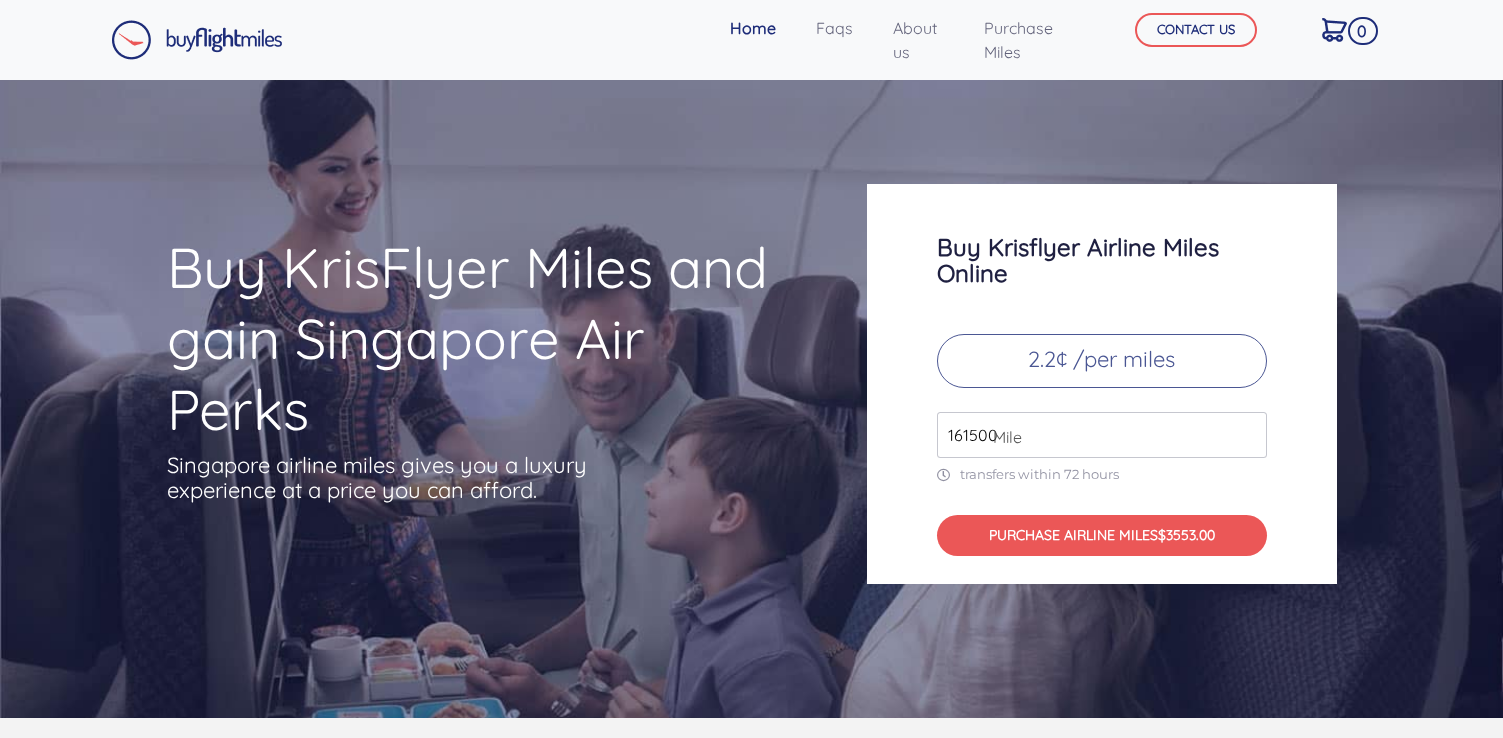 type on "161500" 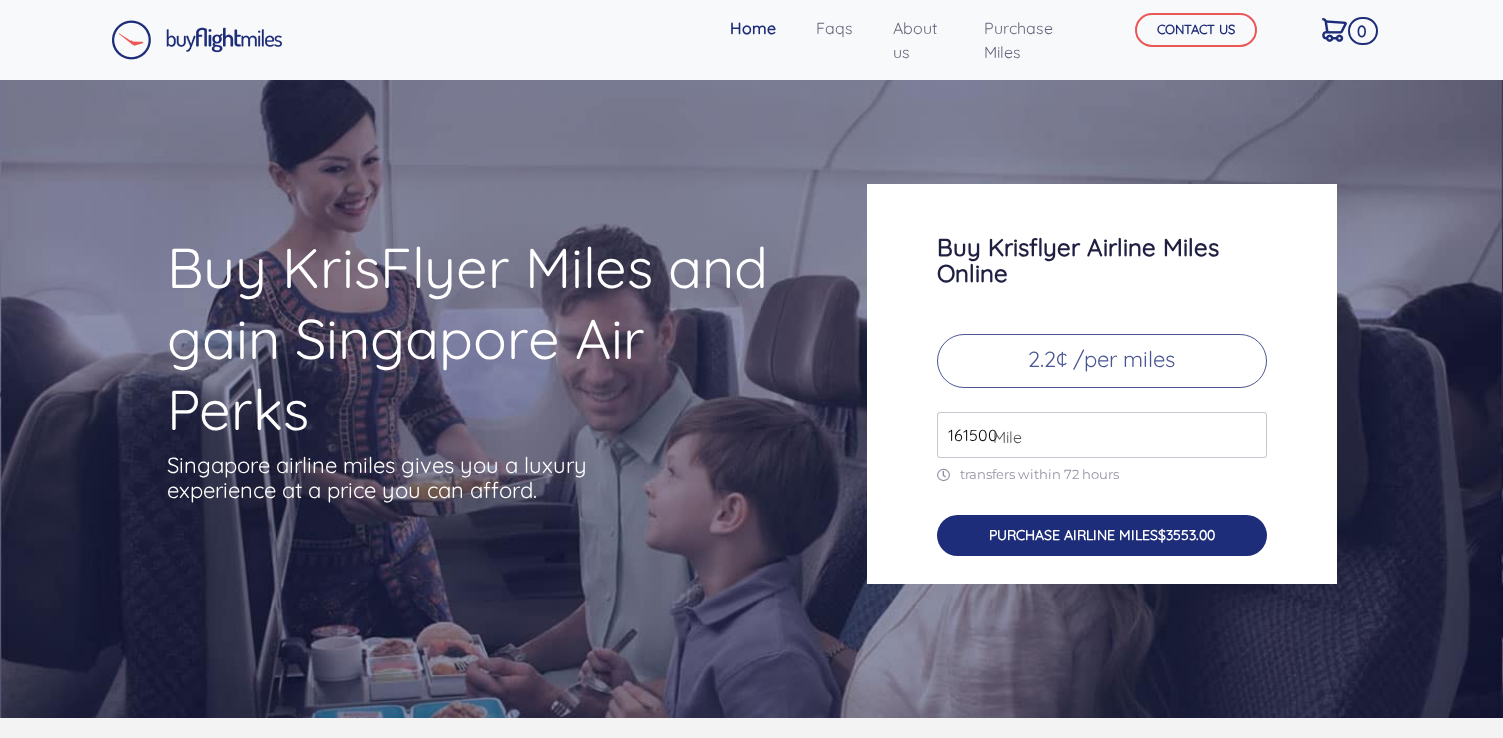 click on "PURCHASE AIRLINE MILES     $3553.00" at bounding box center [1102, 535] 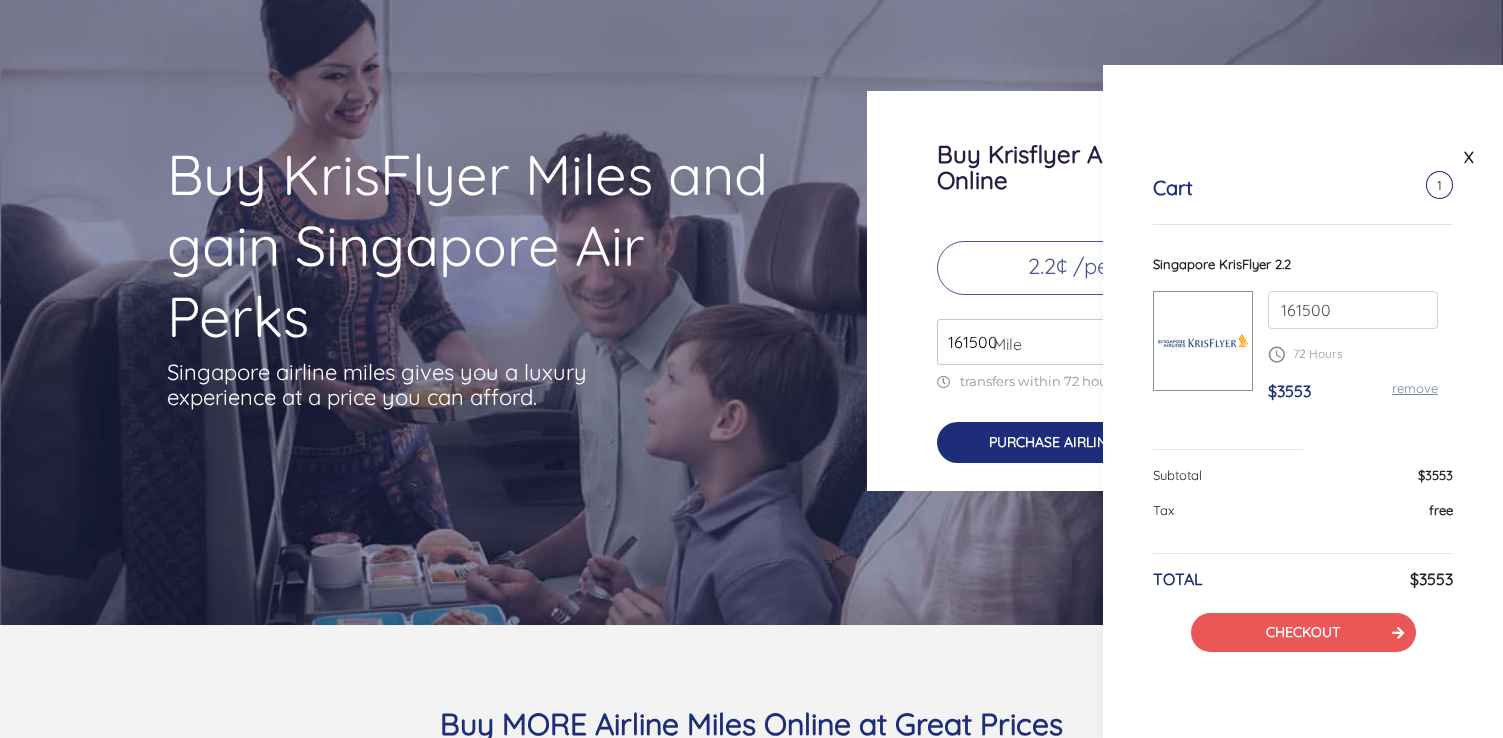 scroll, scrollTop: 94, scrollLeft: 0, axis: vertical 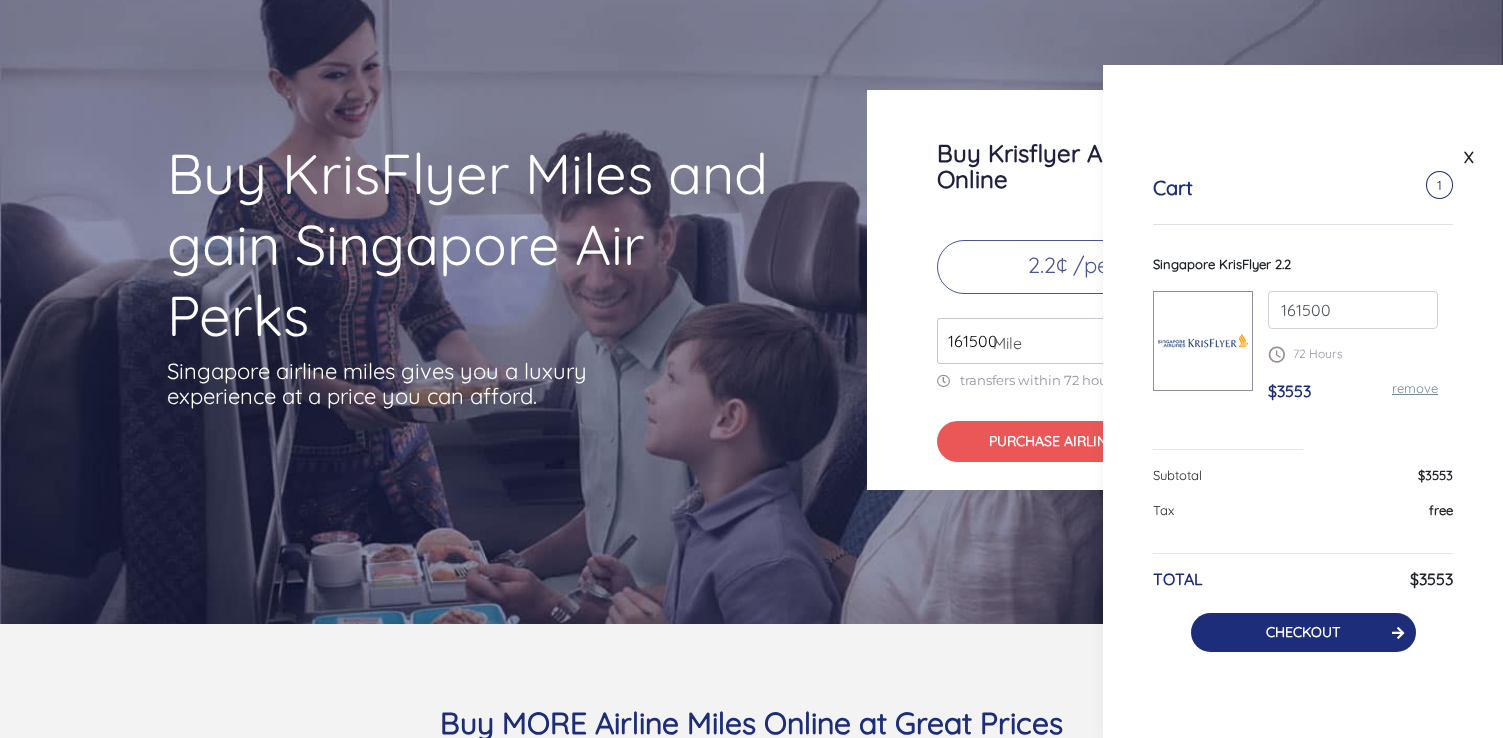 click on "CHECKOUT" at bounding box center [1303, 632] 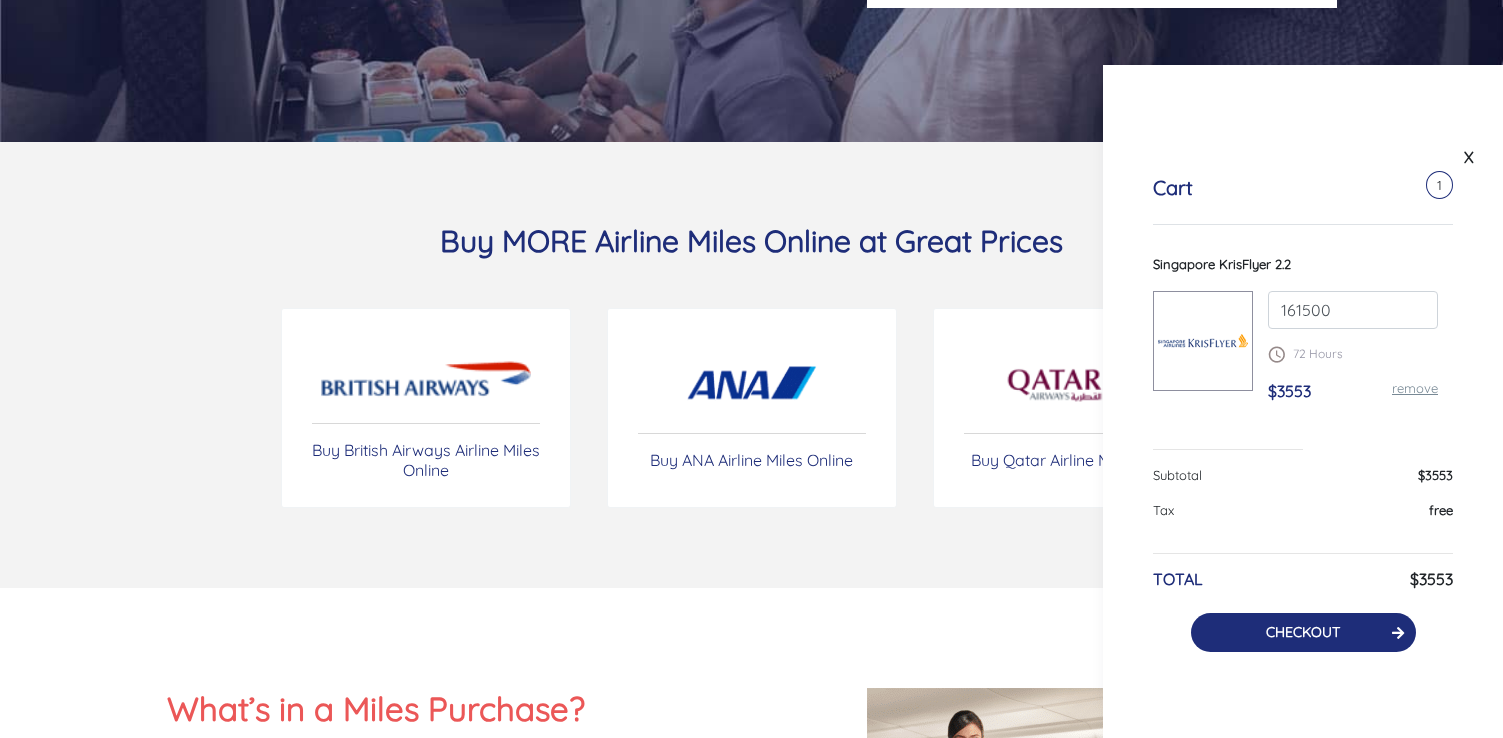 scroll, scrollTop: 580, scrollLeft: 0, axis: vertical 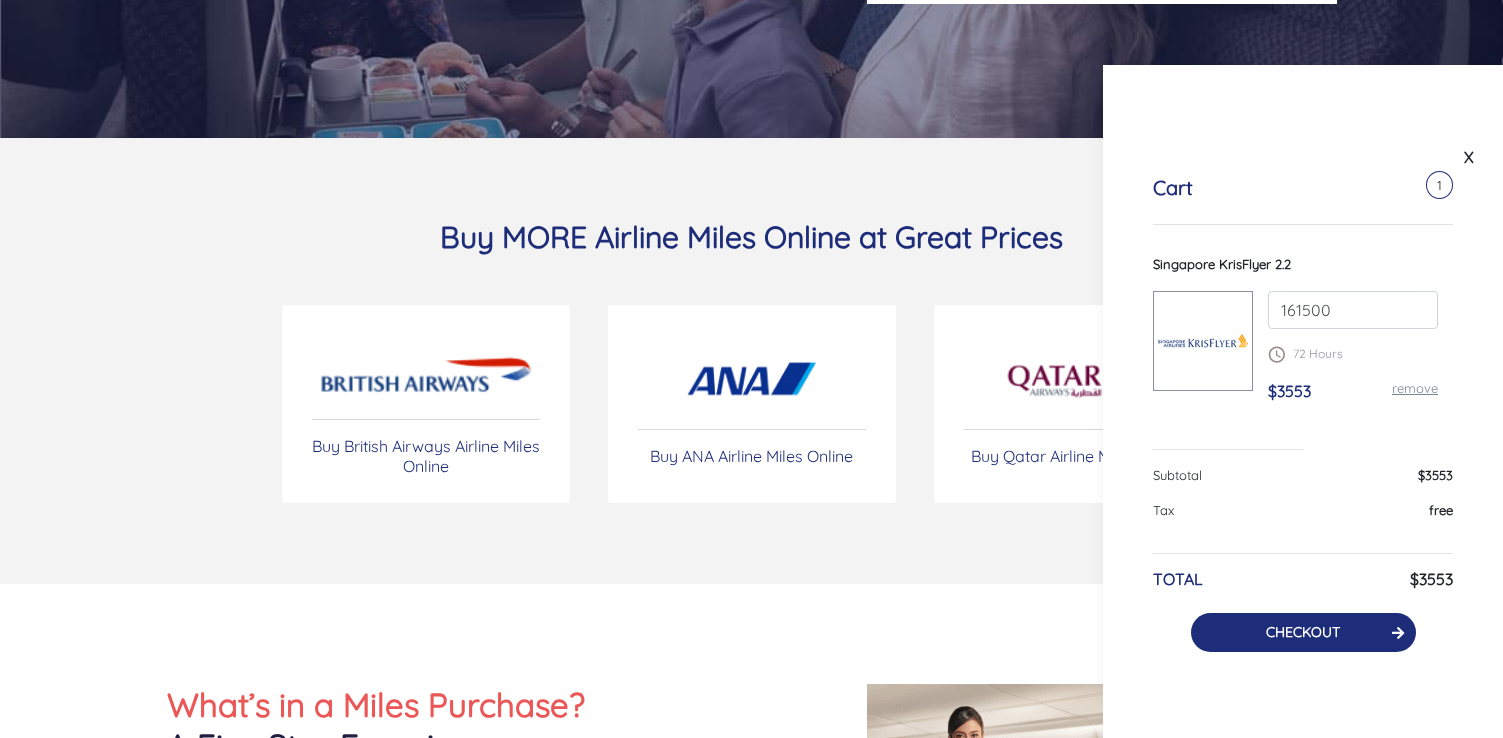click on "CHECKOUT" at bounding box center [1303, 632] 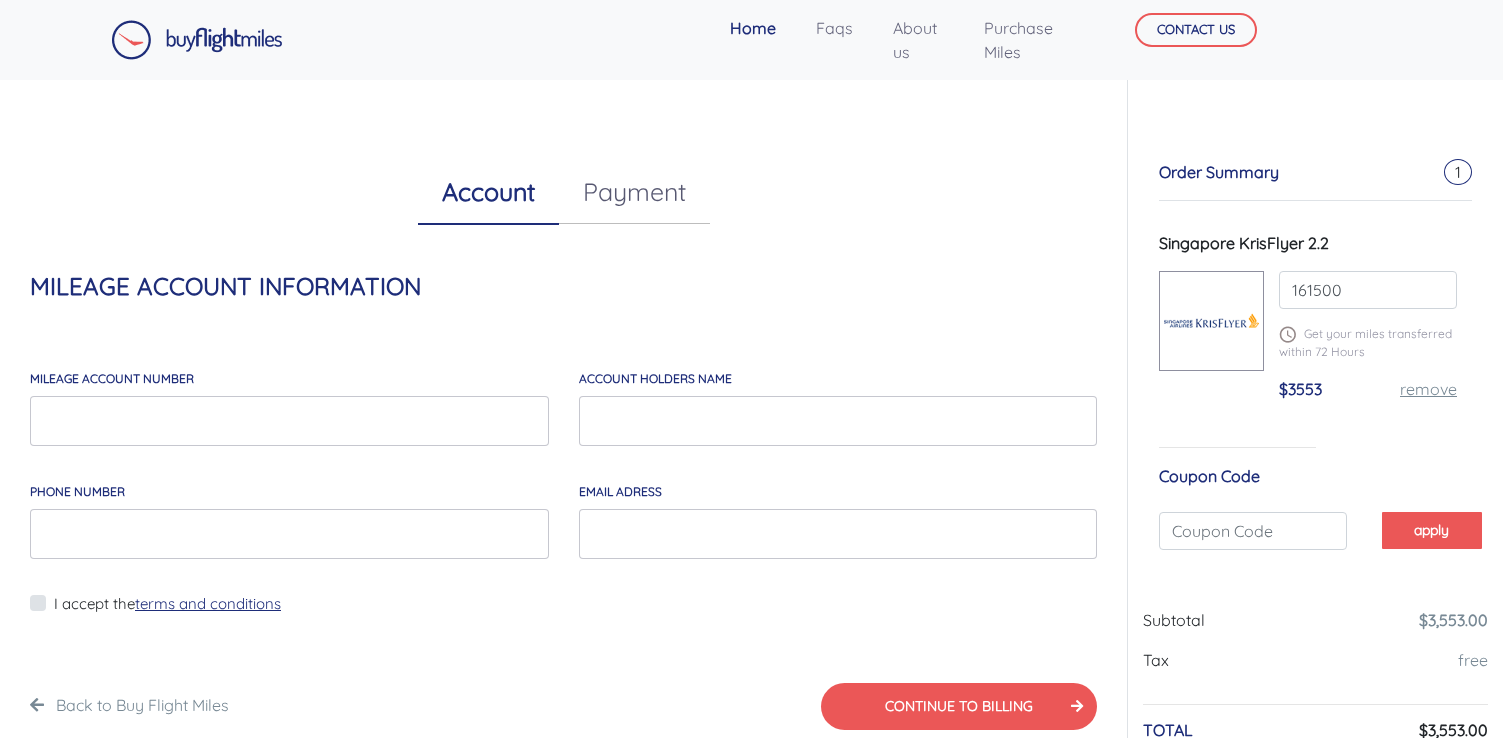scroll, scrollTop: 0, scrollLeft: 0, axis: both 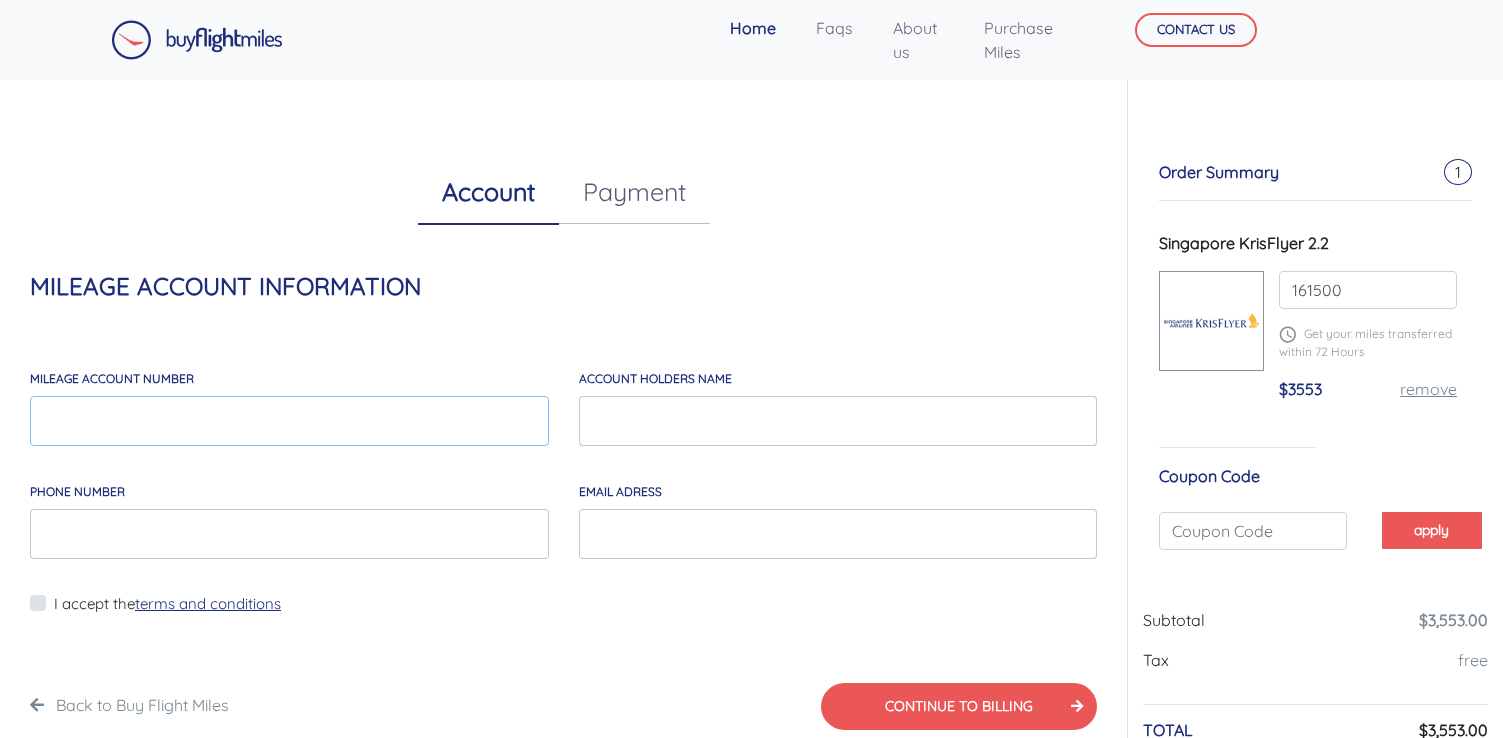 click on "MILEAGE account number" at bounding box center [289, 421] 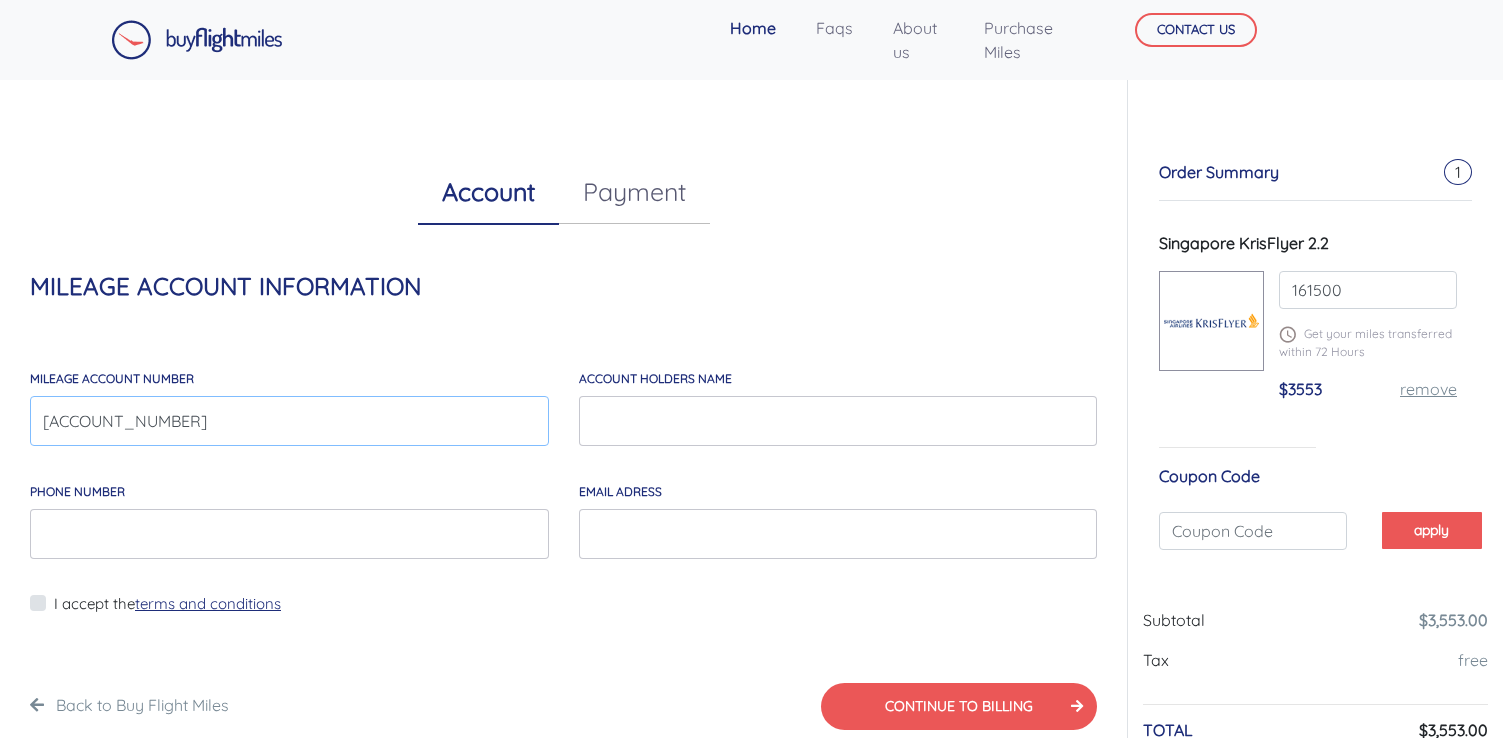 type on "[ACCOUNT_NUMBER]" 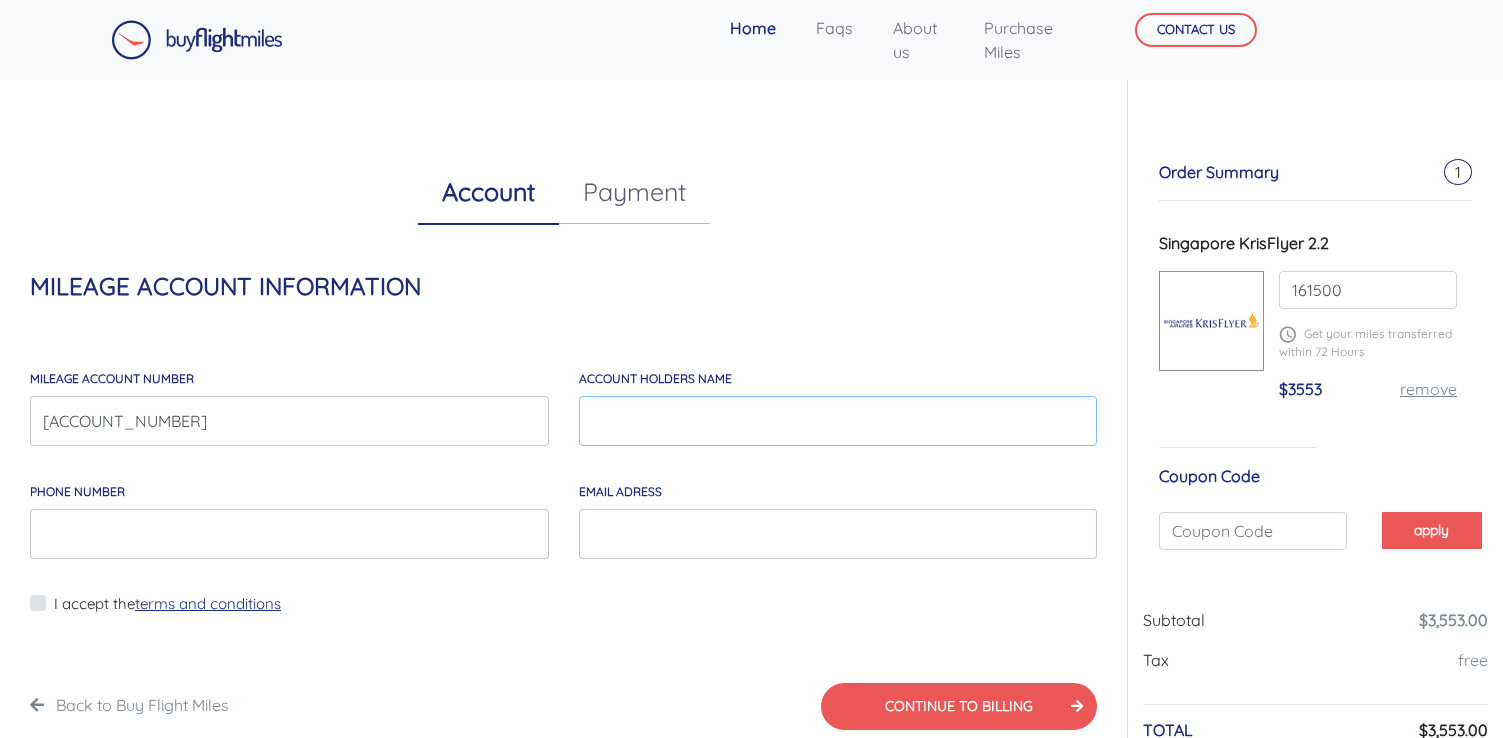 click on "account holders NAME" at bounding box center (838, 421) 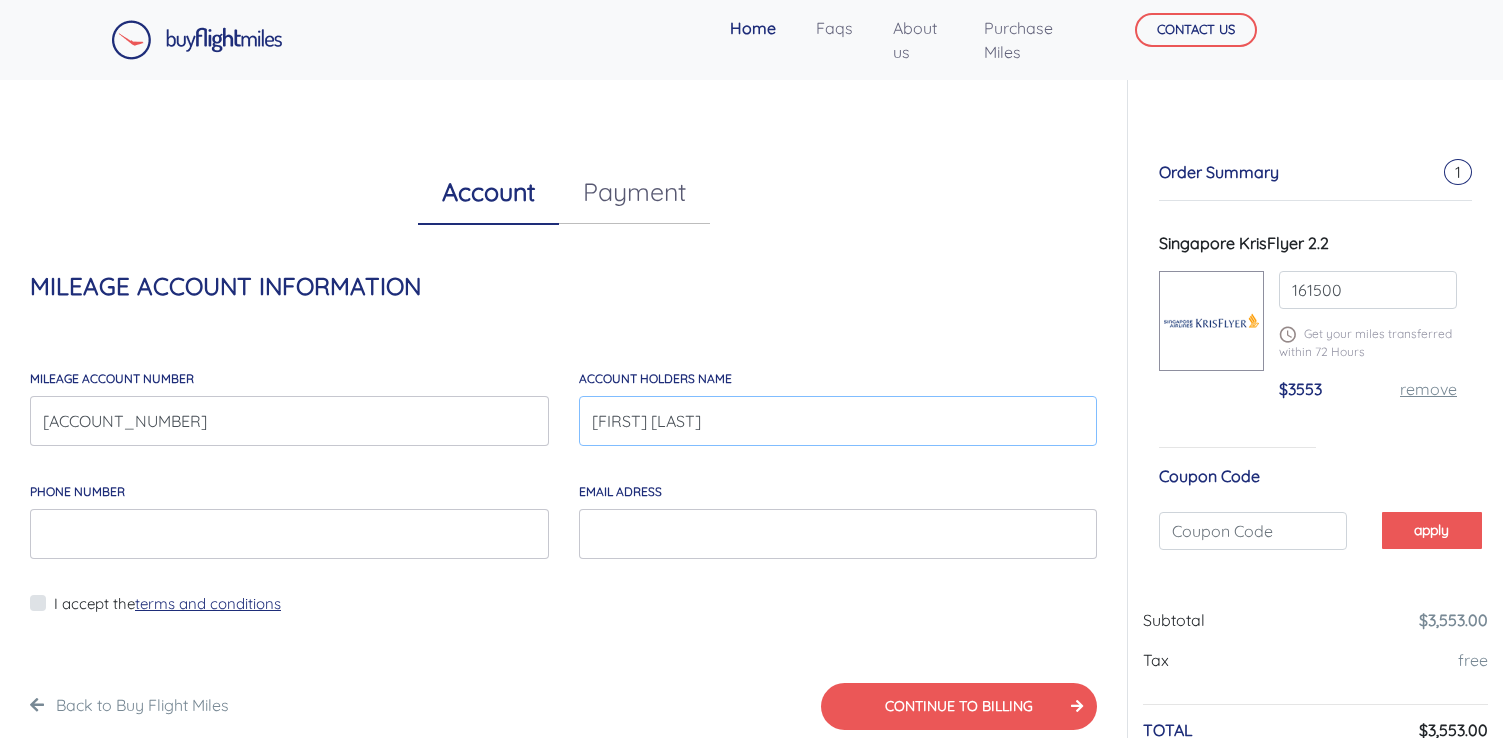 type on "[FIRST] [LAST]" 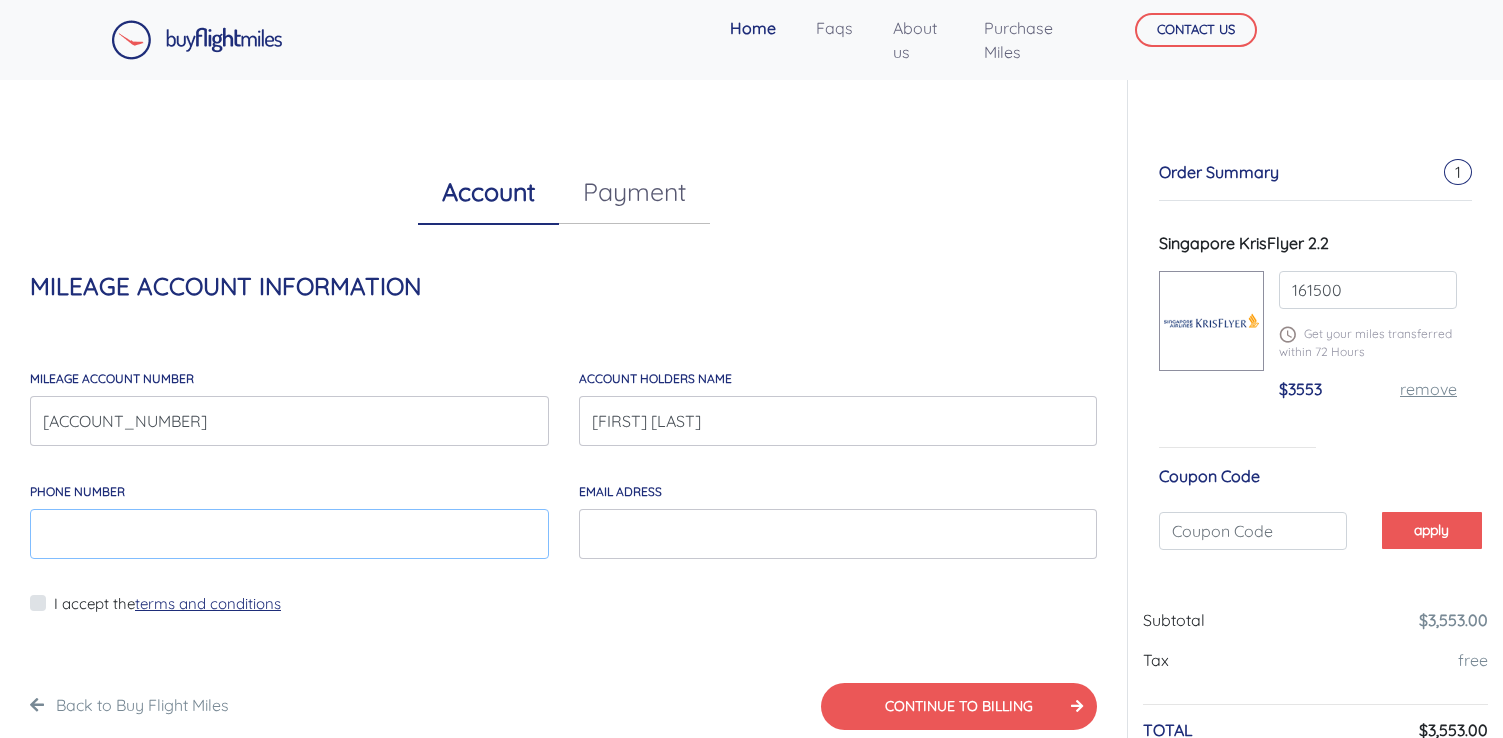 click on "Phone Number" at bounding box center [289, 534] 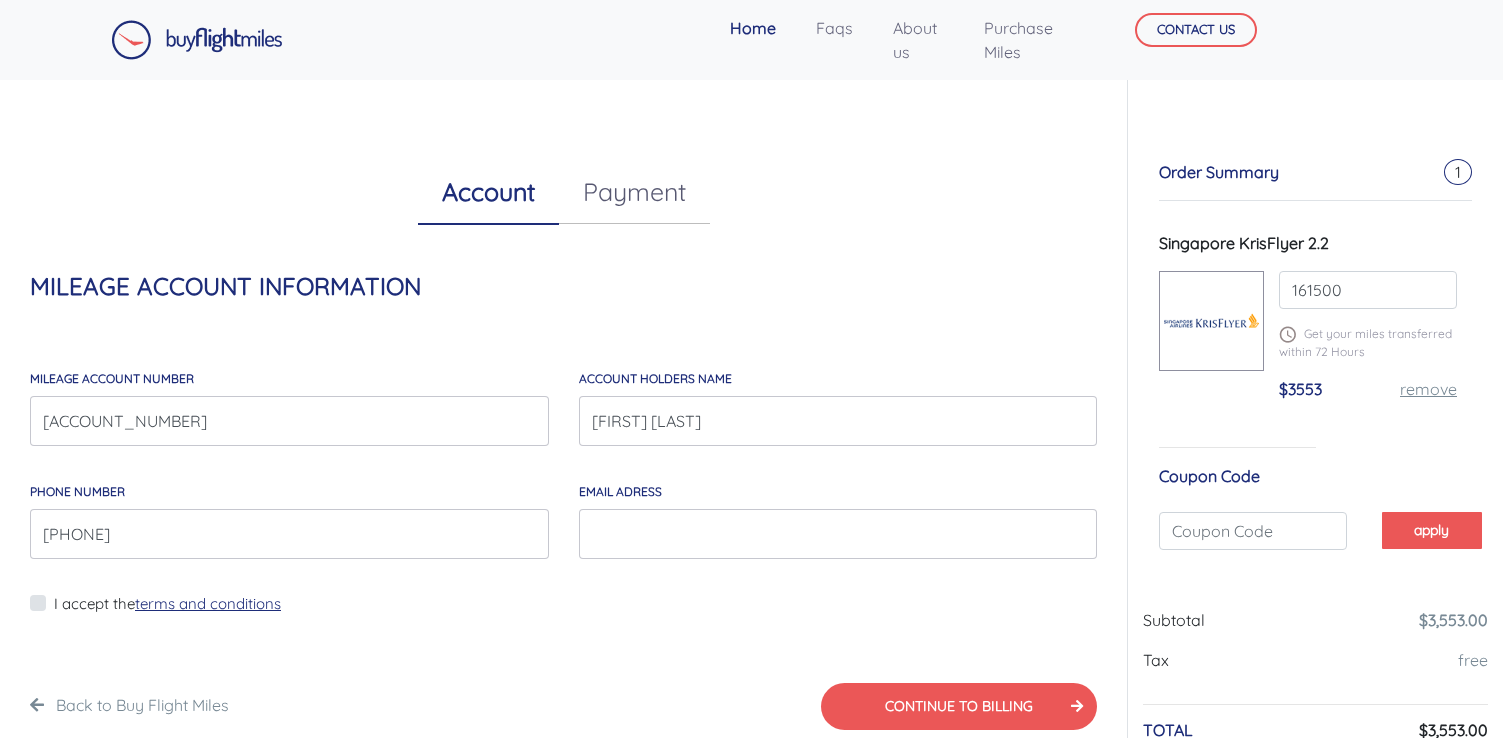 type on "[EMAIL]" 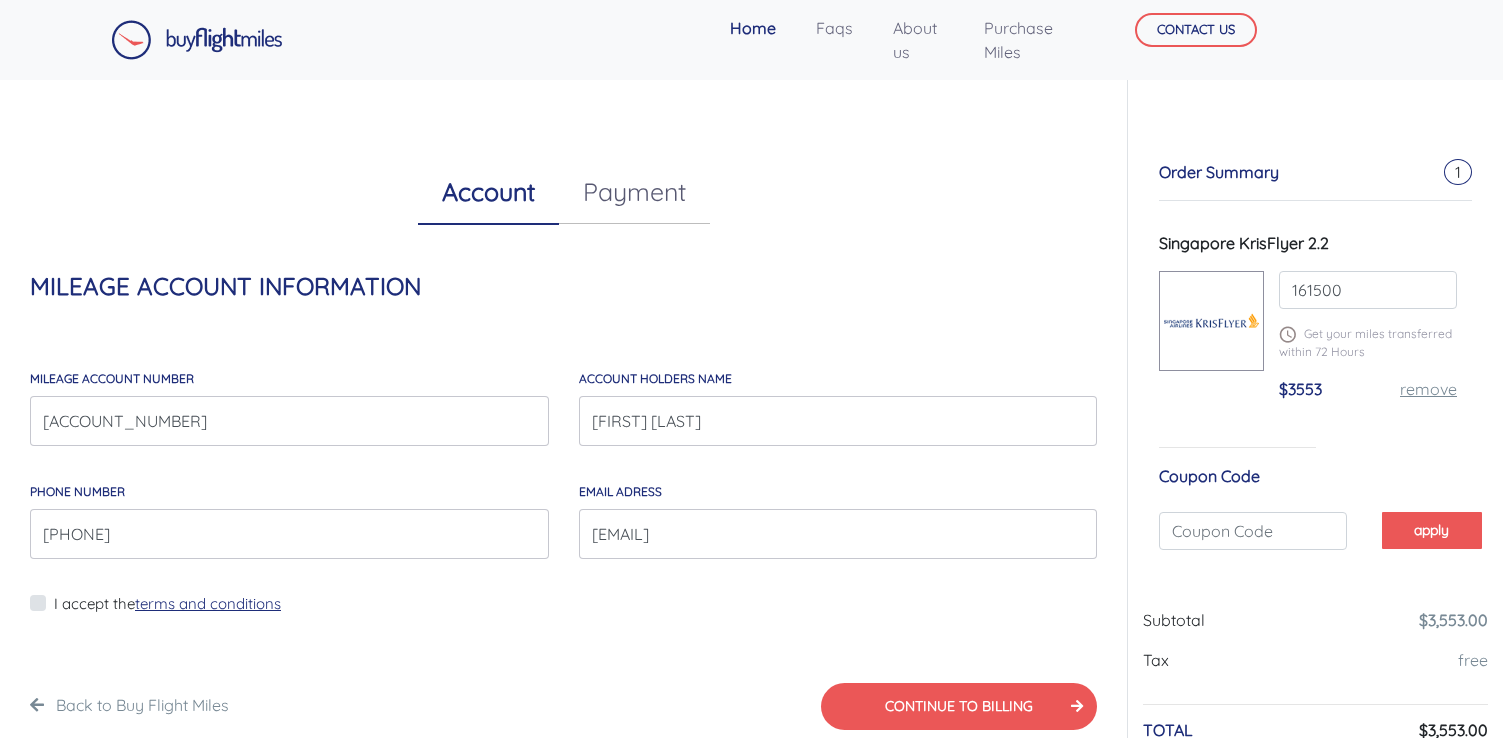 click on "I accept the  terms and conditions" at bounding box center (167, 604) 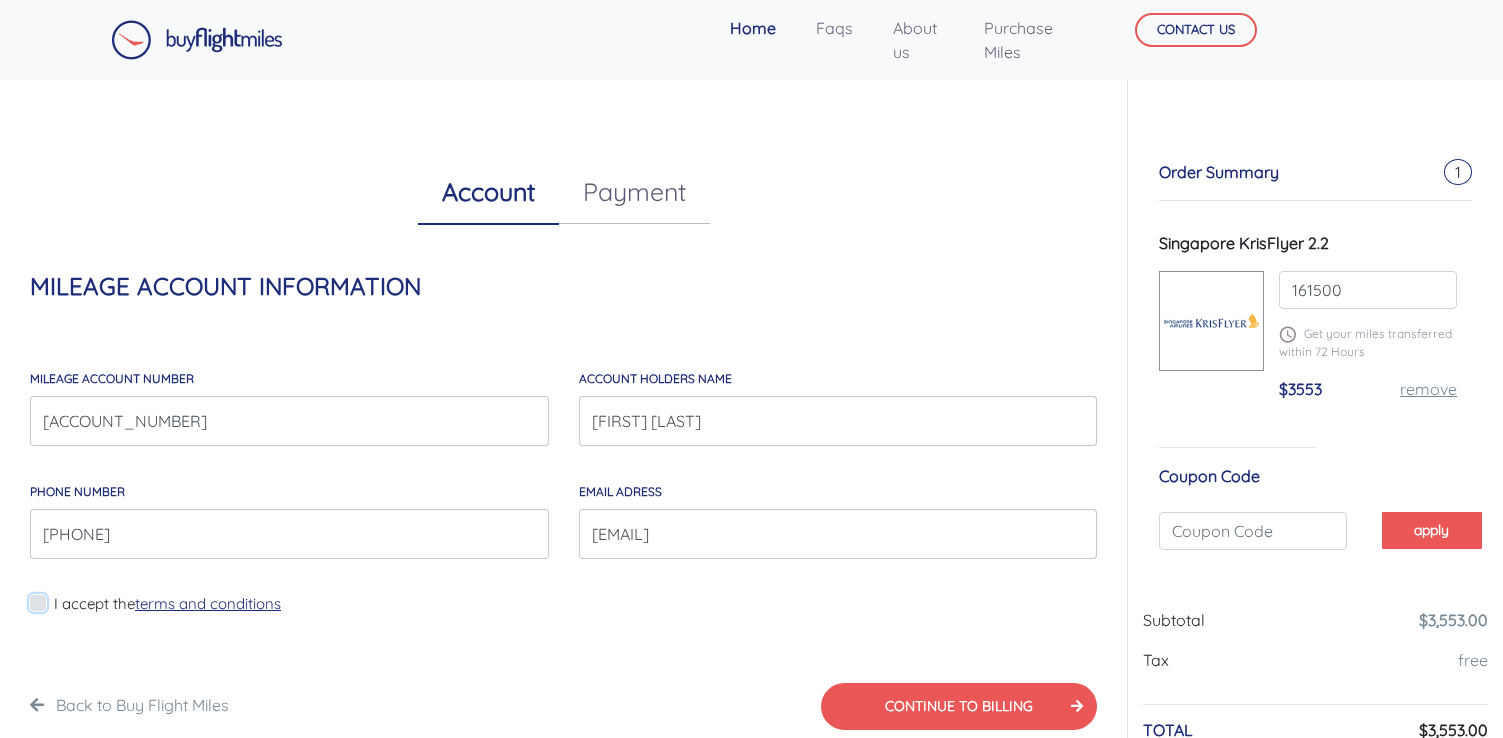 click on "I accept the  terms and conditions" at bounding box center (60, 616) 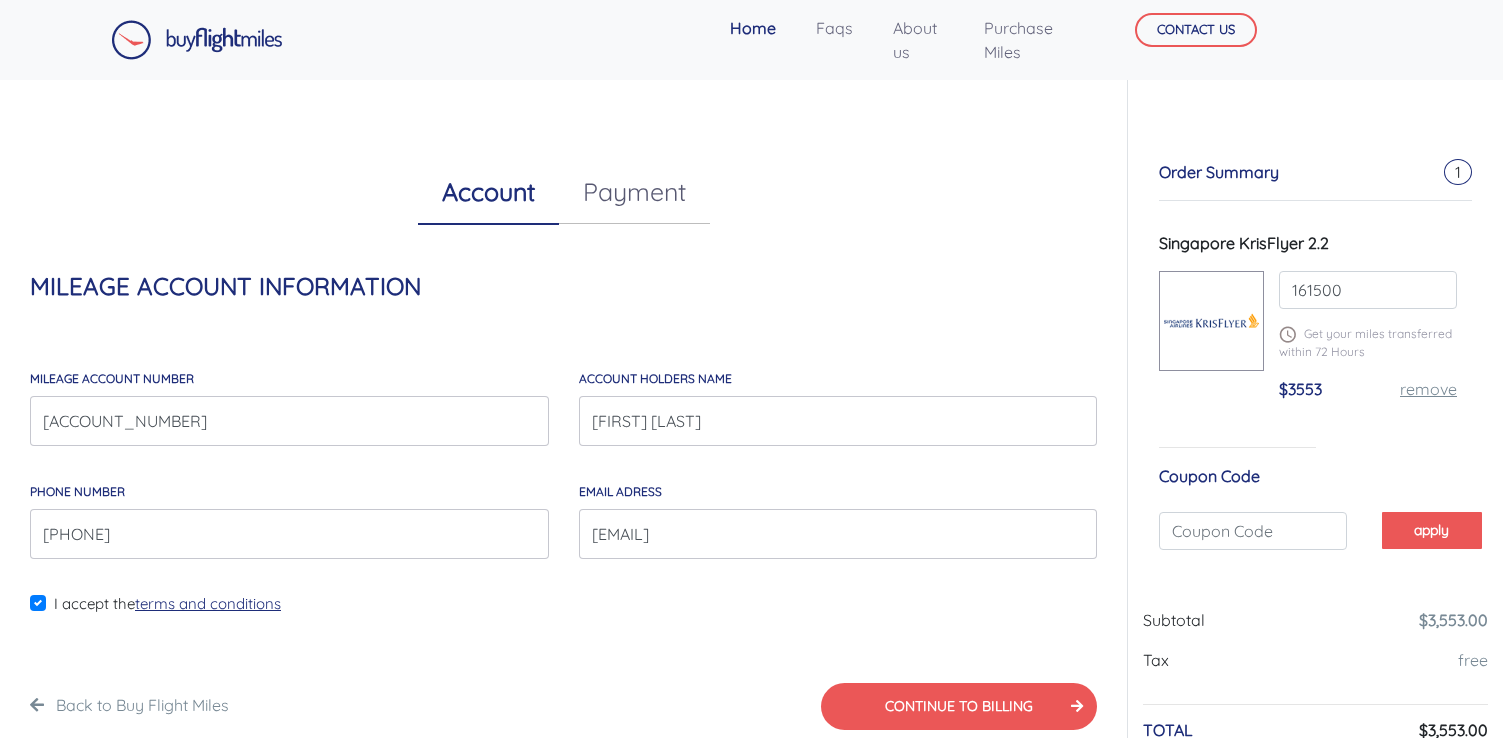 click on "MILEAGE account number
8731552888
account holders NAME
Justine Bruce
Phone Number
6622025061
email adress
Justinemeena08@gmail.com
I accept the  terms and conditions" at bounding box center [563, 541] 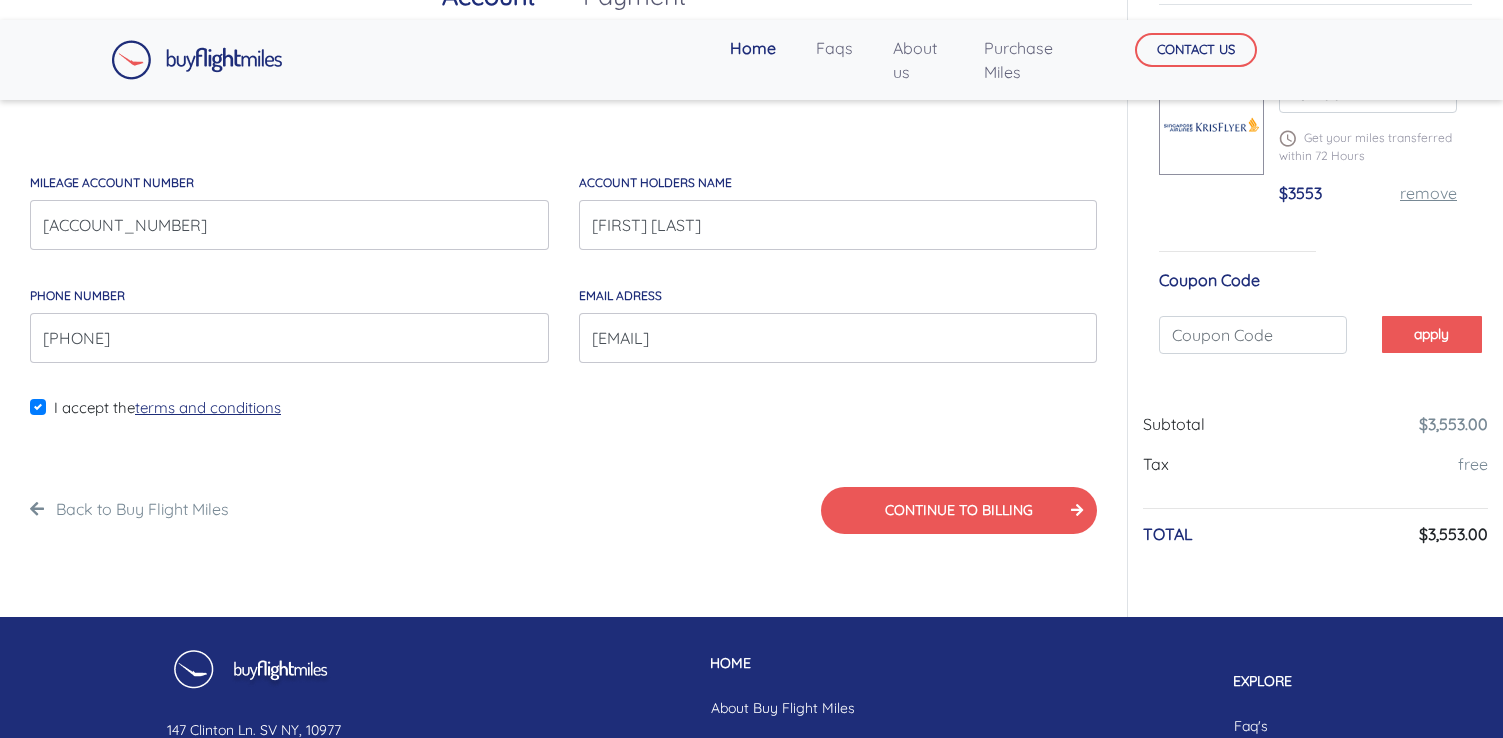 scroll, scrollTop: 142, scrollLeft: 0, axis: vertical 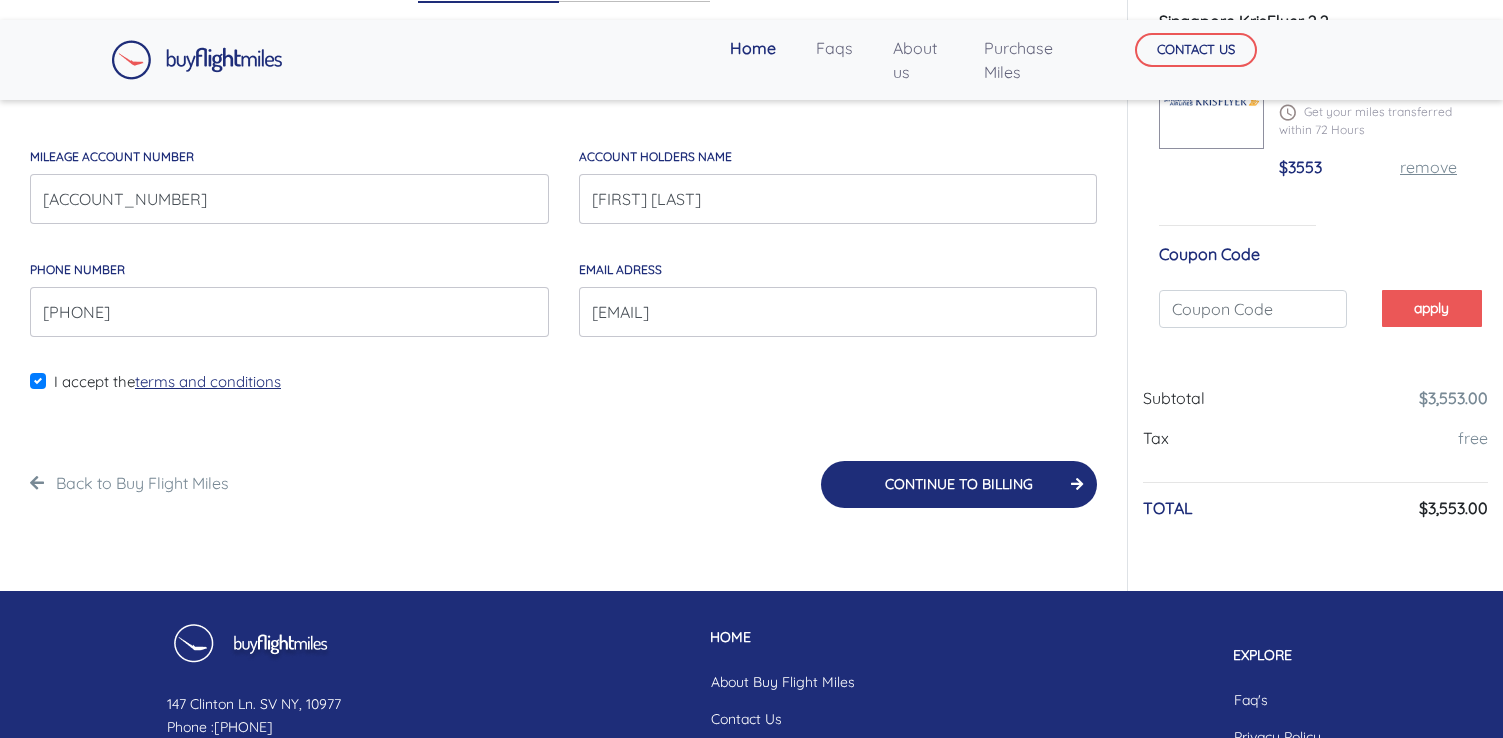 click on "CONTINUE TO BILLING" at bounding box center [959, 484] 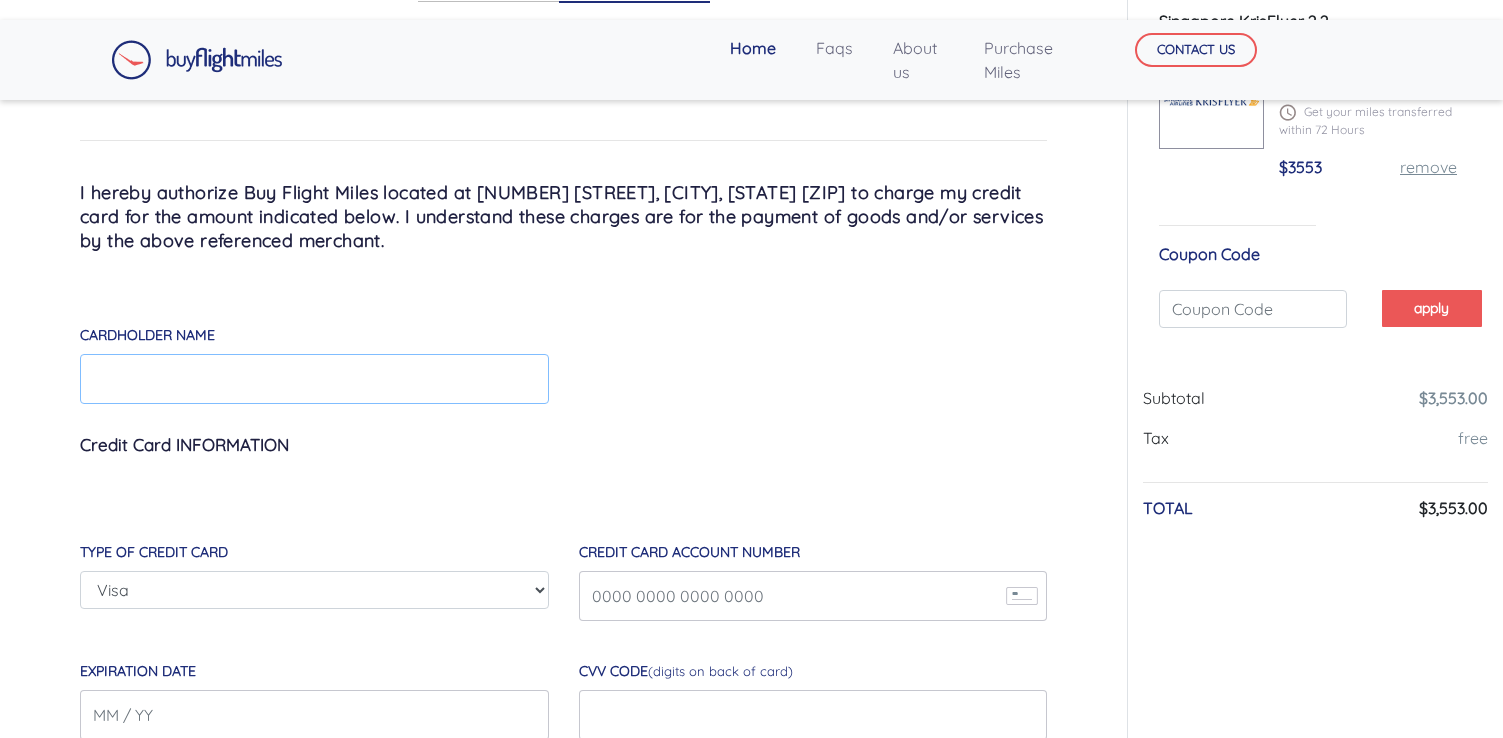 click on "Cardholder Name" at bounding box center (314, 379) 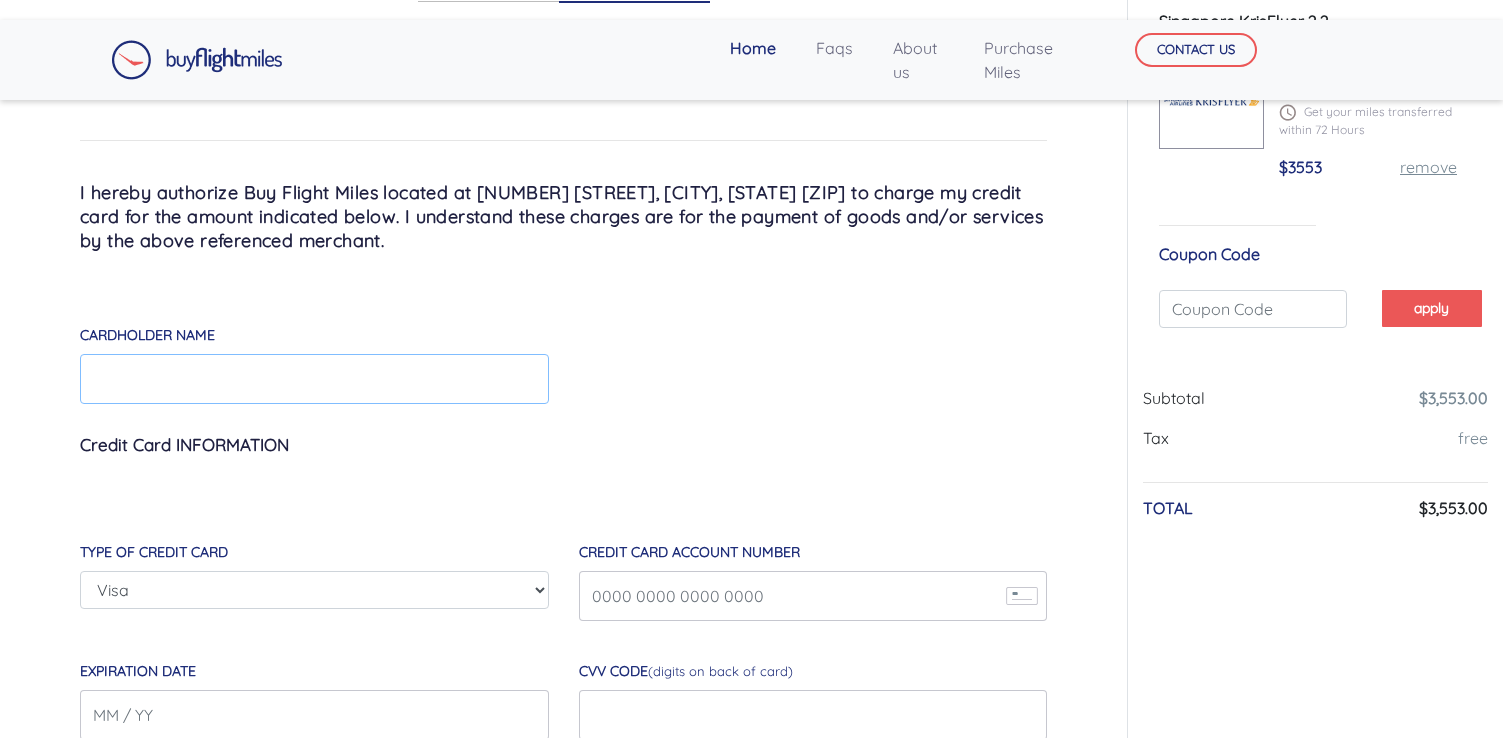 click on "Cardholder Name" at bounding box center [314, 379] 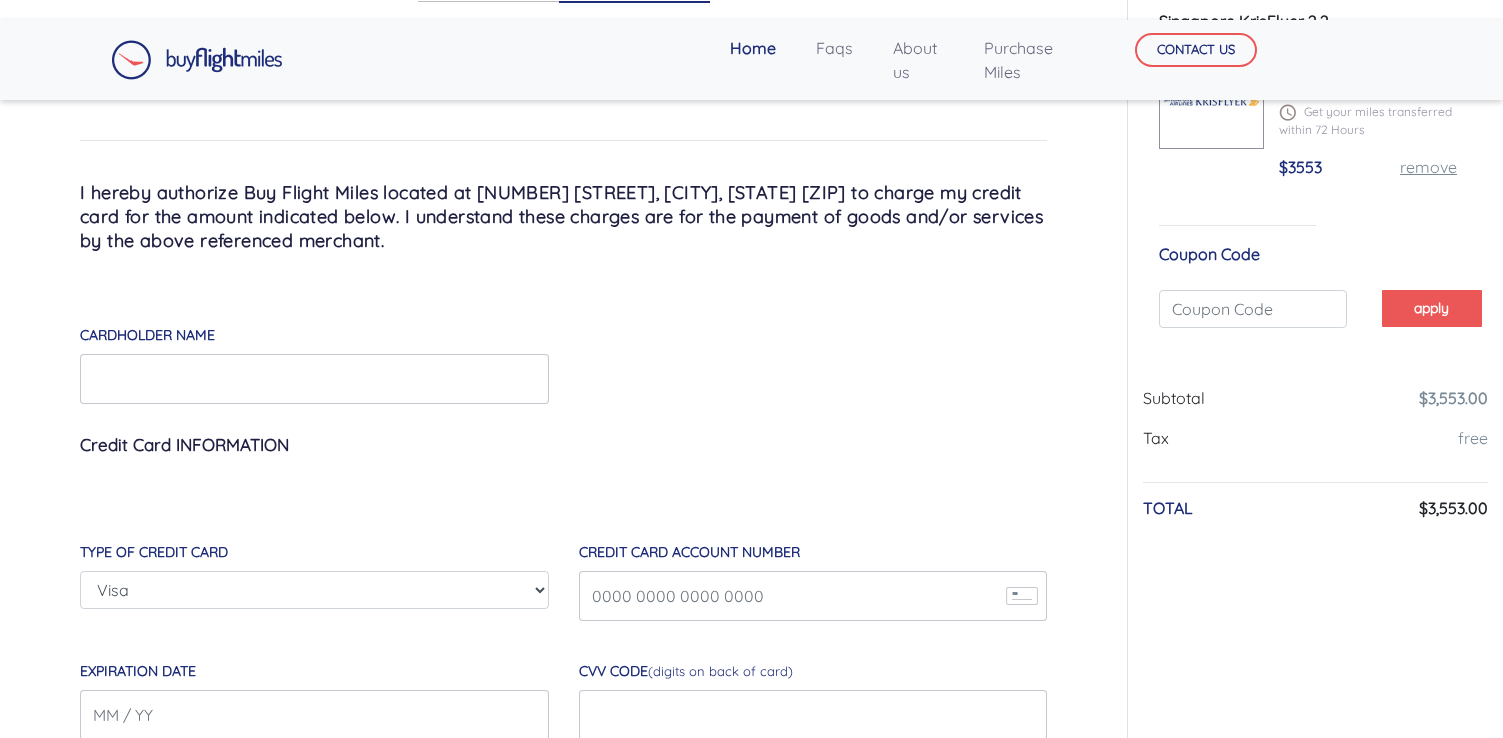 click on "Credit Card Account Number
Enter a valid 16 digit card number
*Please Input Credit Card Account Number" at bounding box center [314, 563] 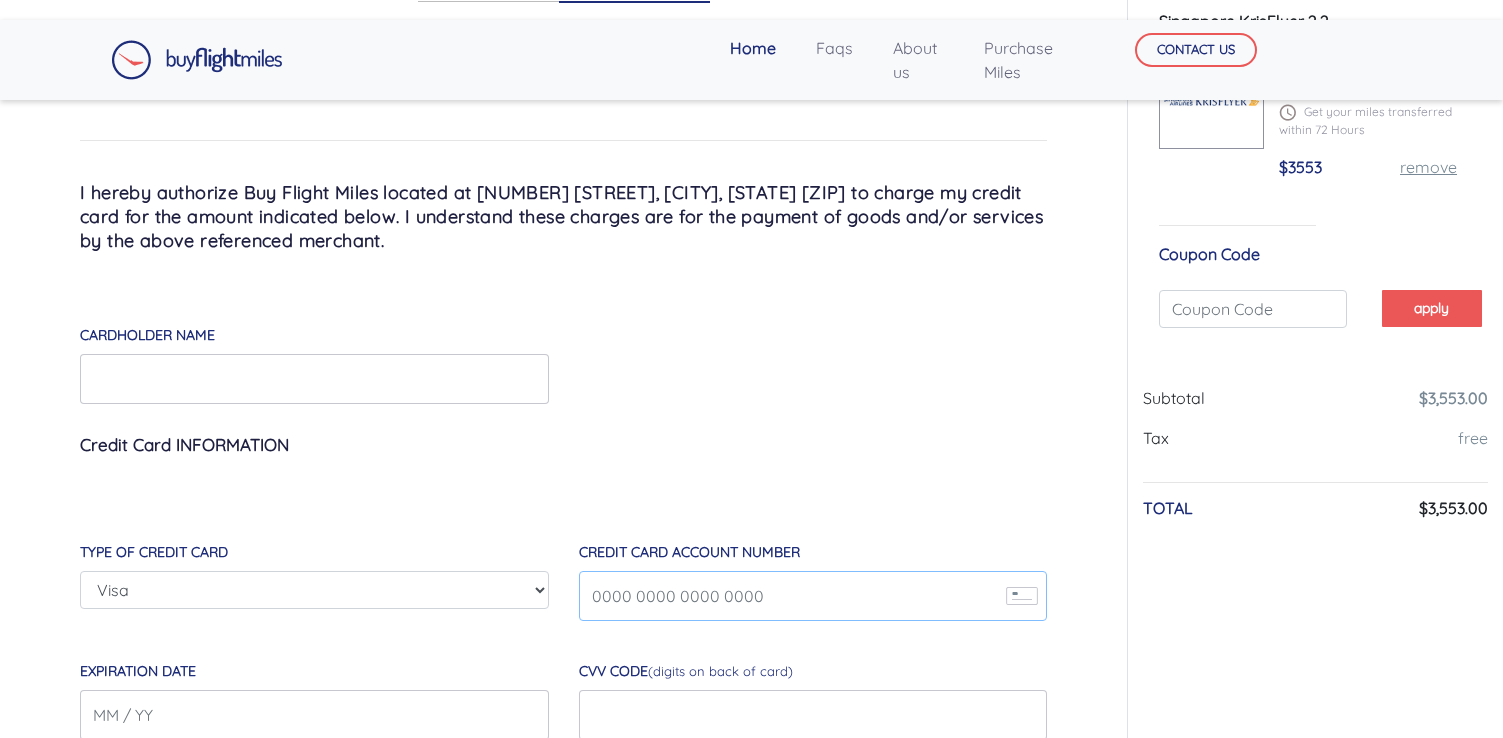 click on "Credit Card Account Number" at bounding box center (813, 596) 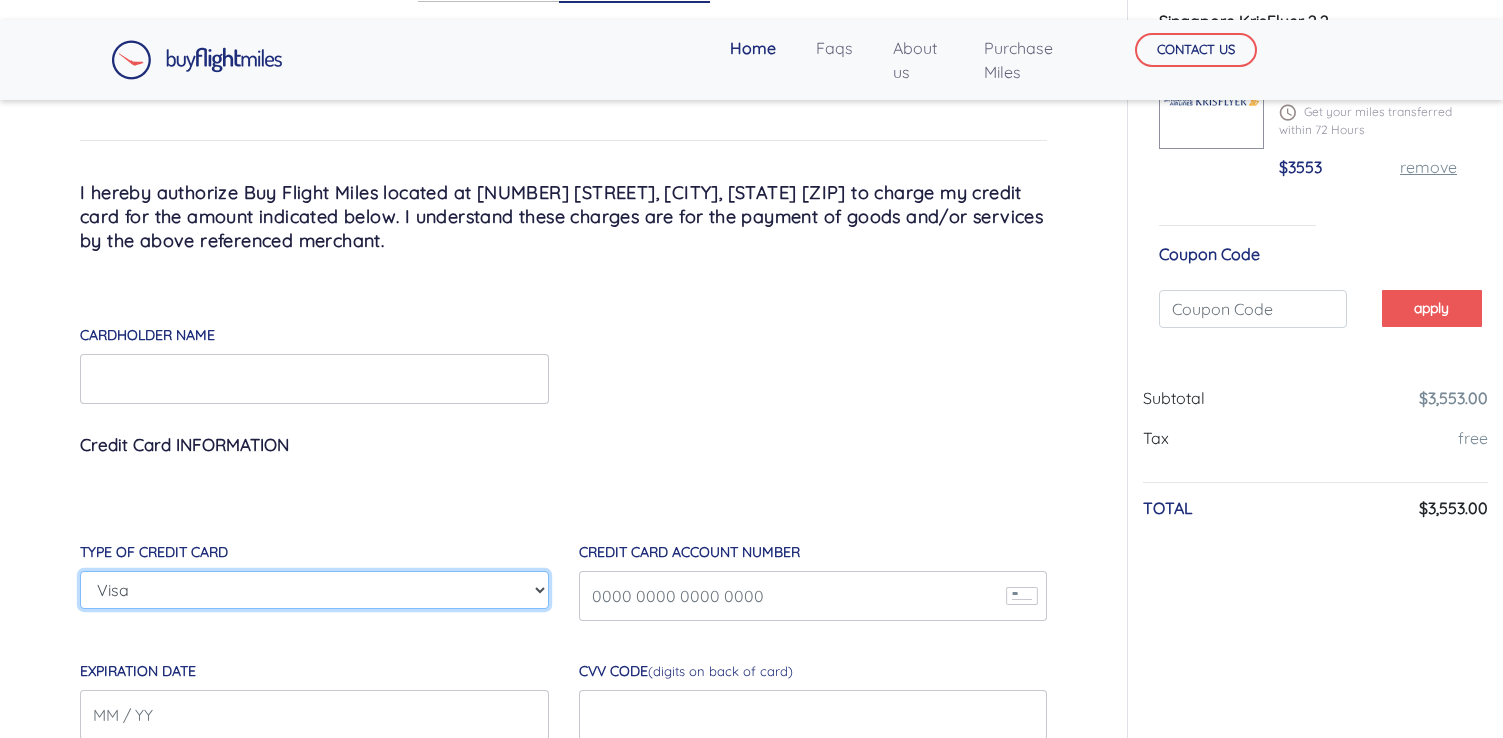 select on "American-Express" 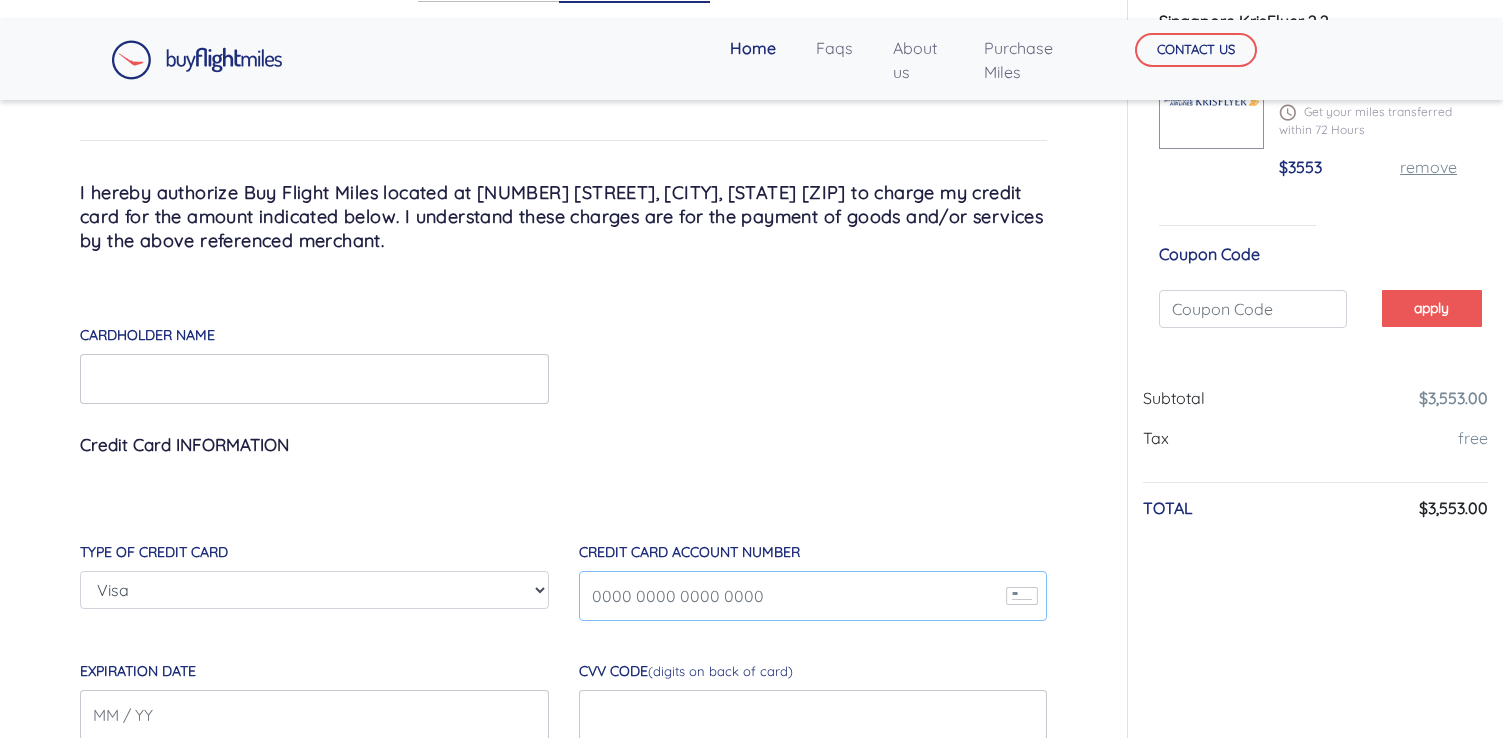 type on "371142500231007" 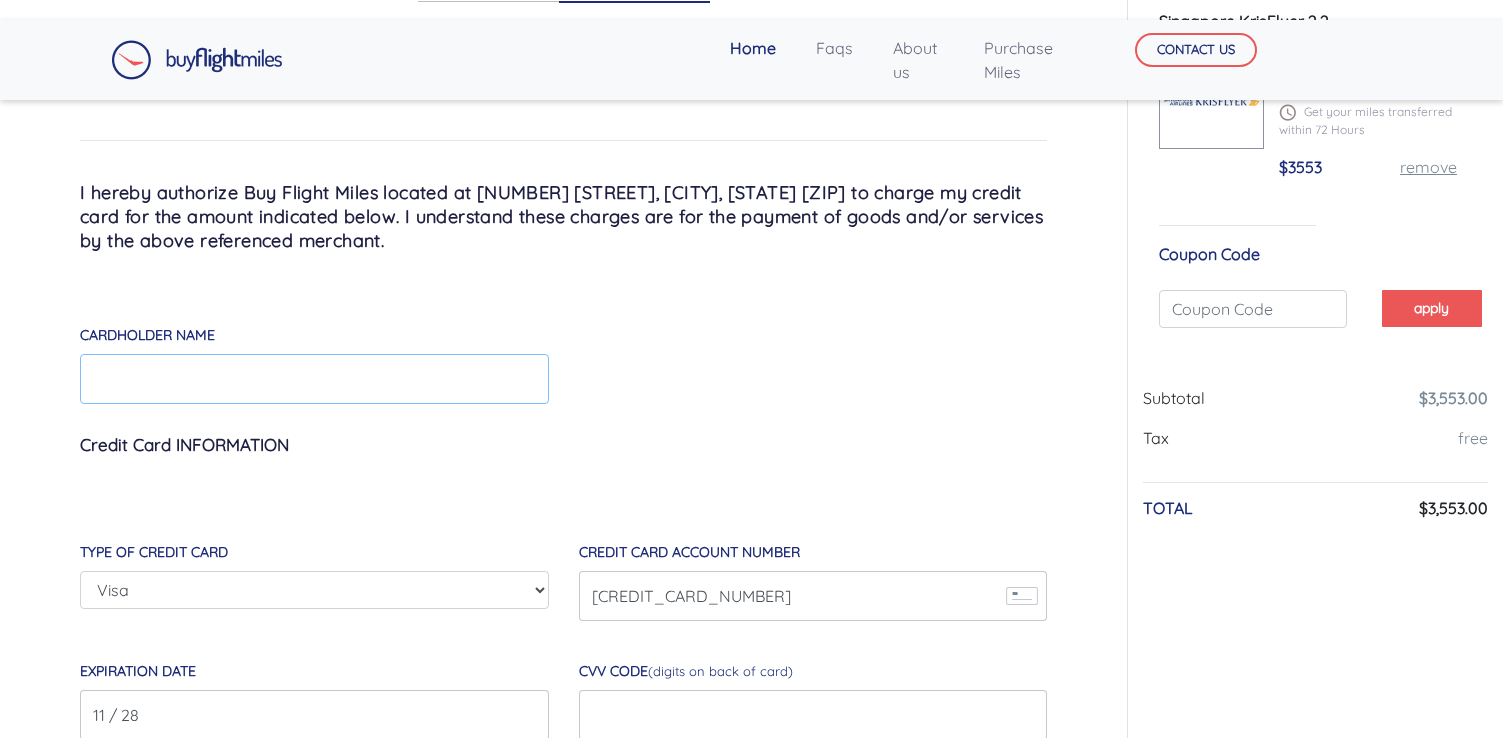 click on "Cardholder Name" at bounding box center [314, 379] 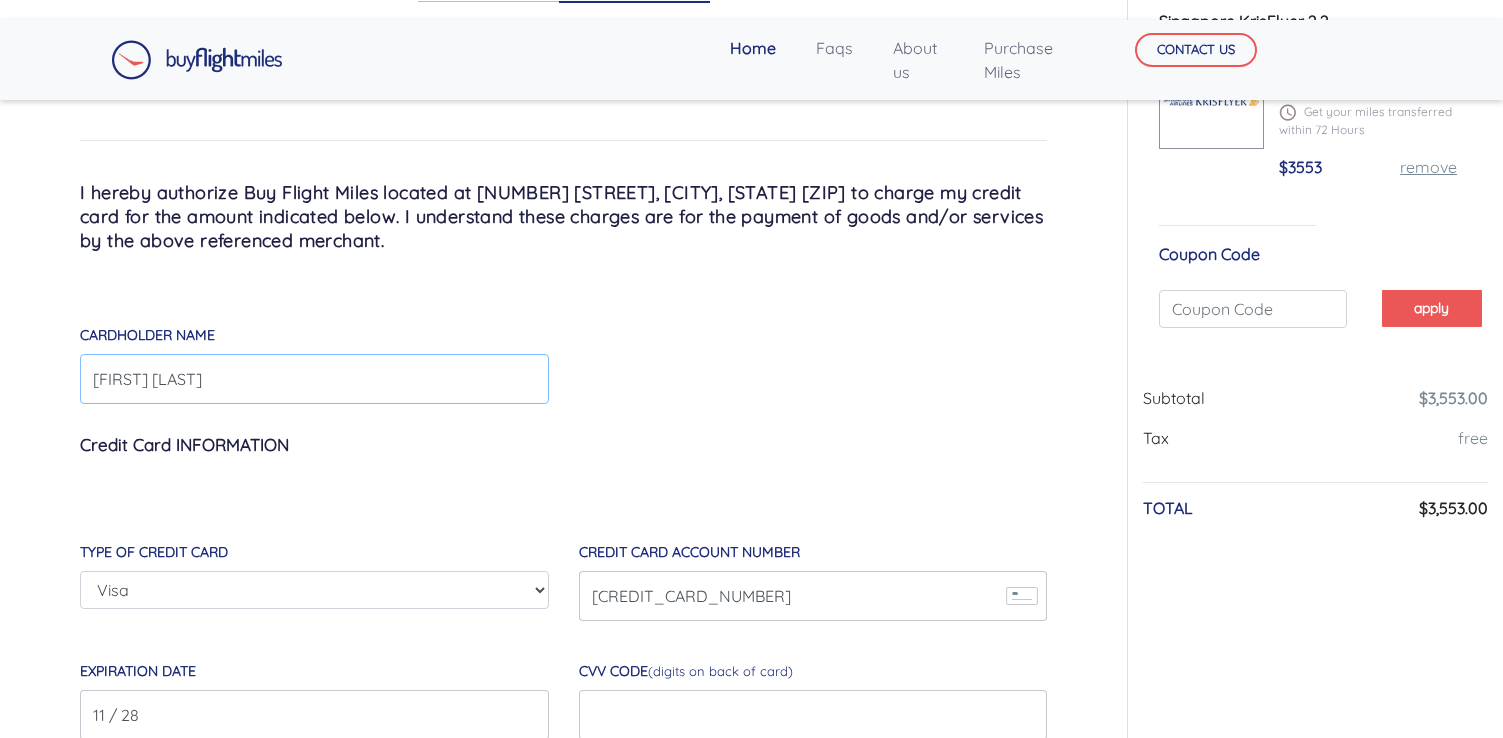 type on "Justine Bruce" 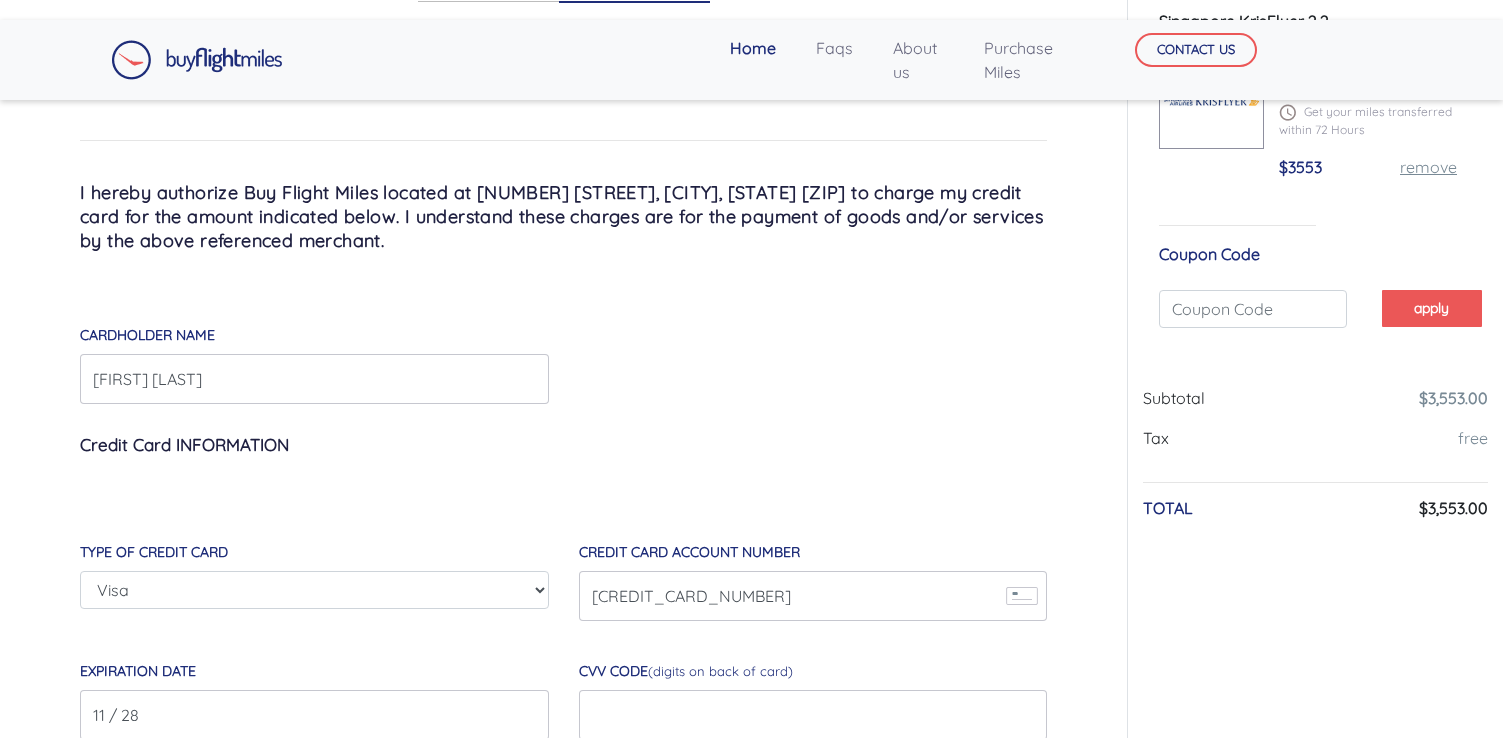 click on "I hereby authorize Buy Flight Miles located at 147 Clinton Lane, Spring Valley, New York 10977 to charge my credit card for the amount indicated below. I understand these charges are for the payment of goods and/or services by the above referenced merchant.
Cardholder Name
Justine Bruce
*Please Input Card Holder Name
Credit Card INFORMATION
Type Of Credit Card
Visa City" at bounding box center [563, 883] 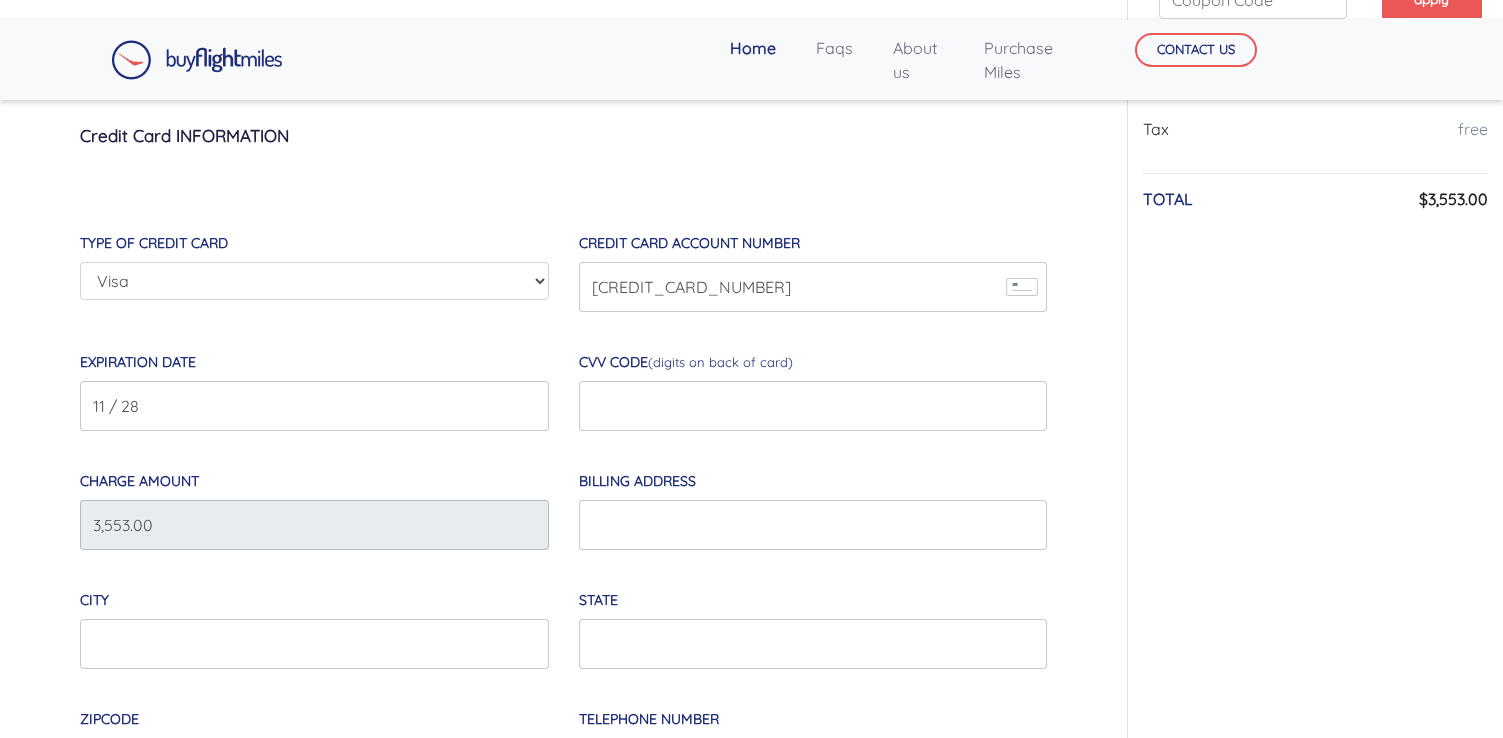 scroll, scrollTop: 457, scrollLeft: 0, axis: vertical 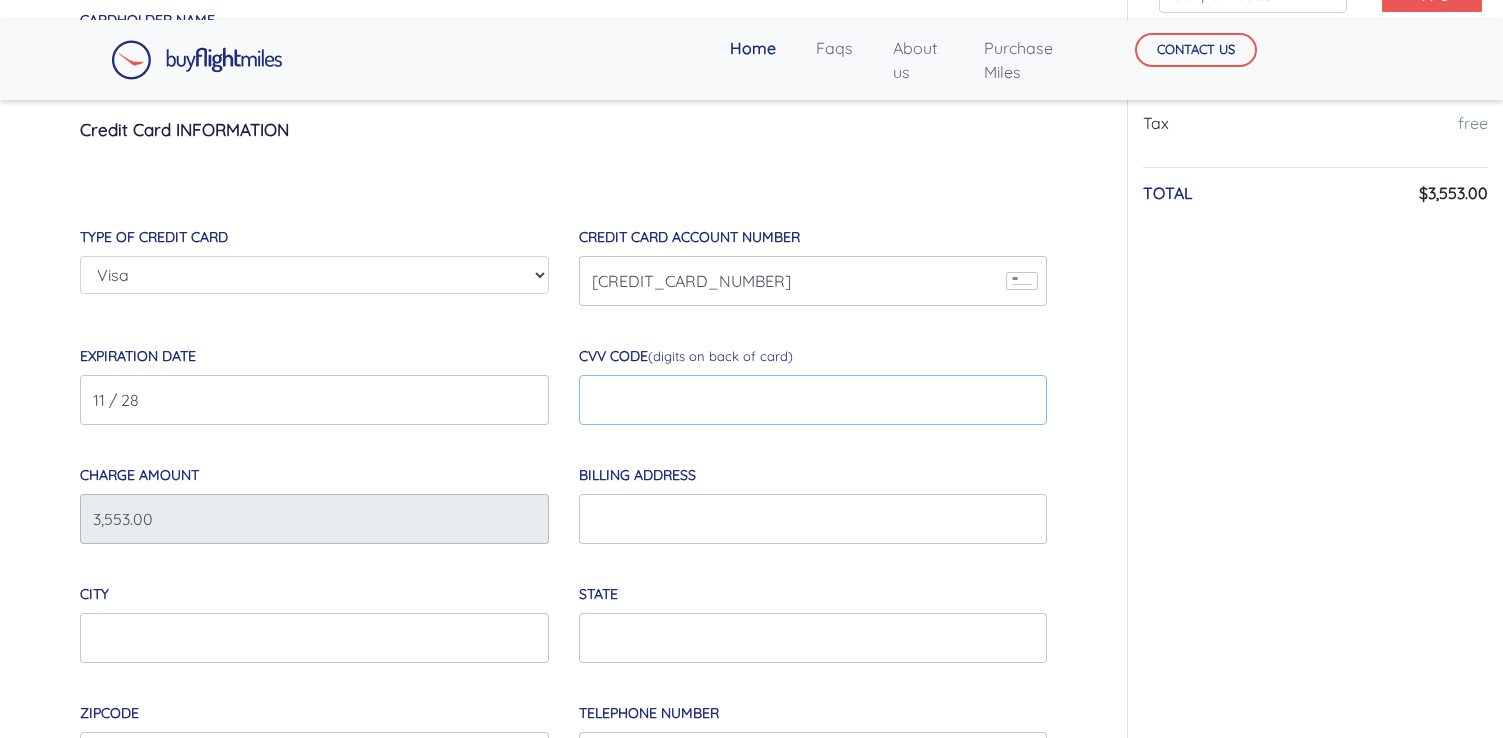 click at bounding box center (813, 400) 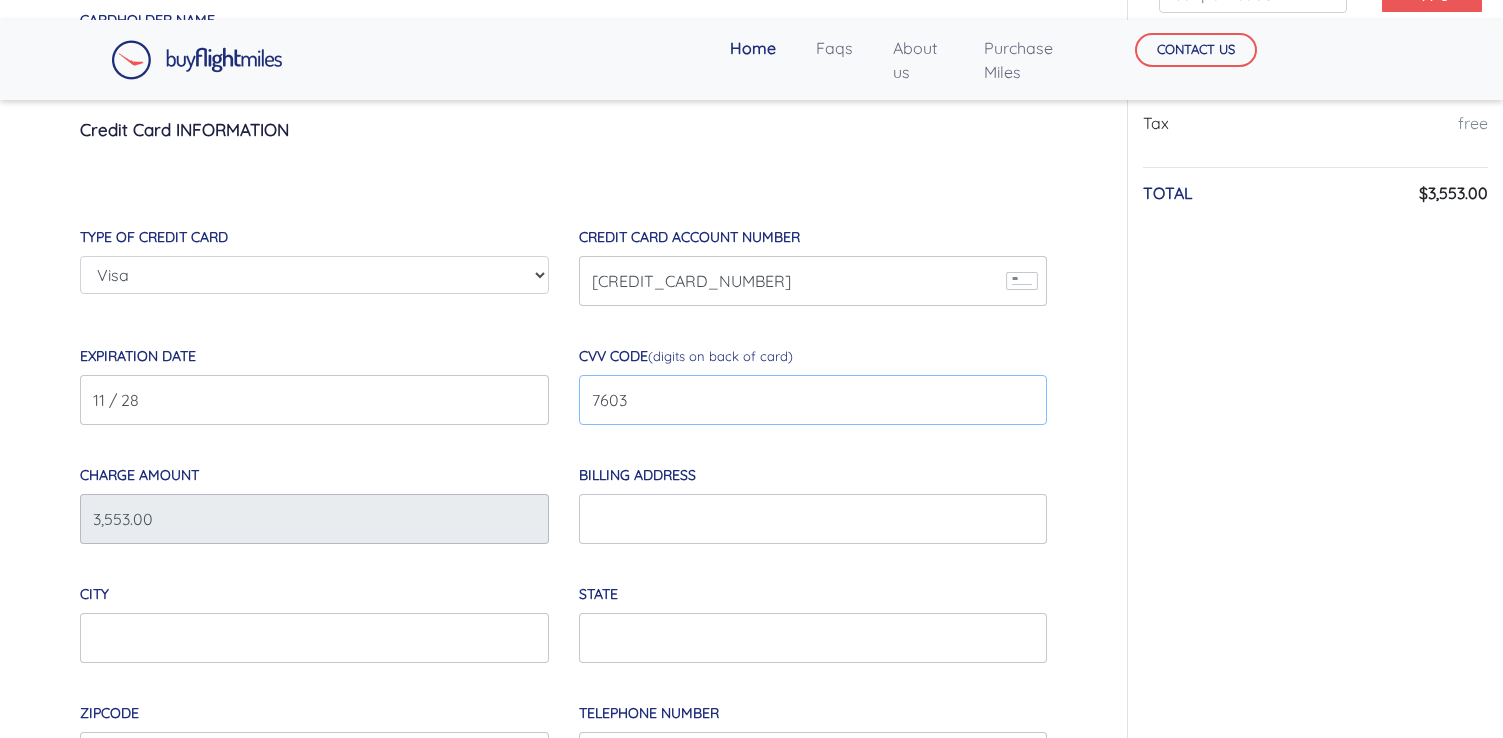 type on "7603" 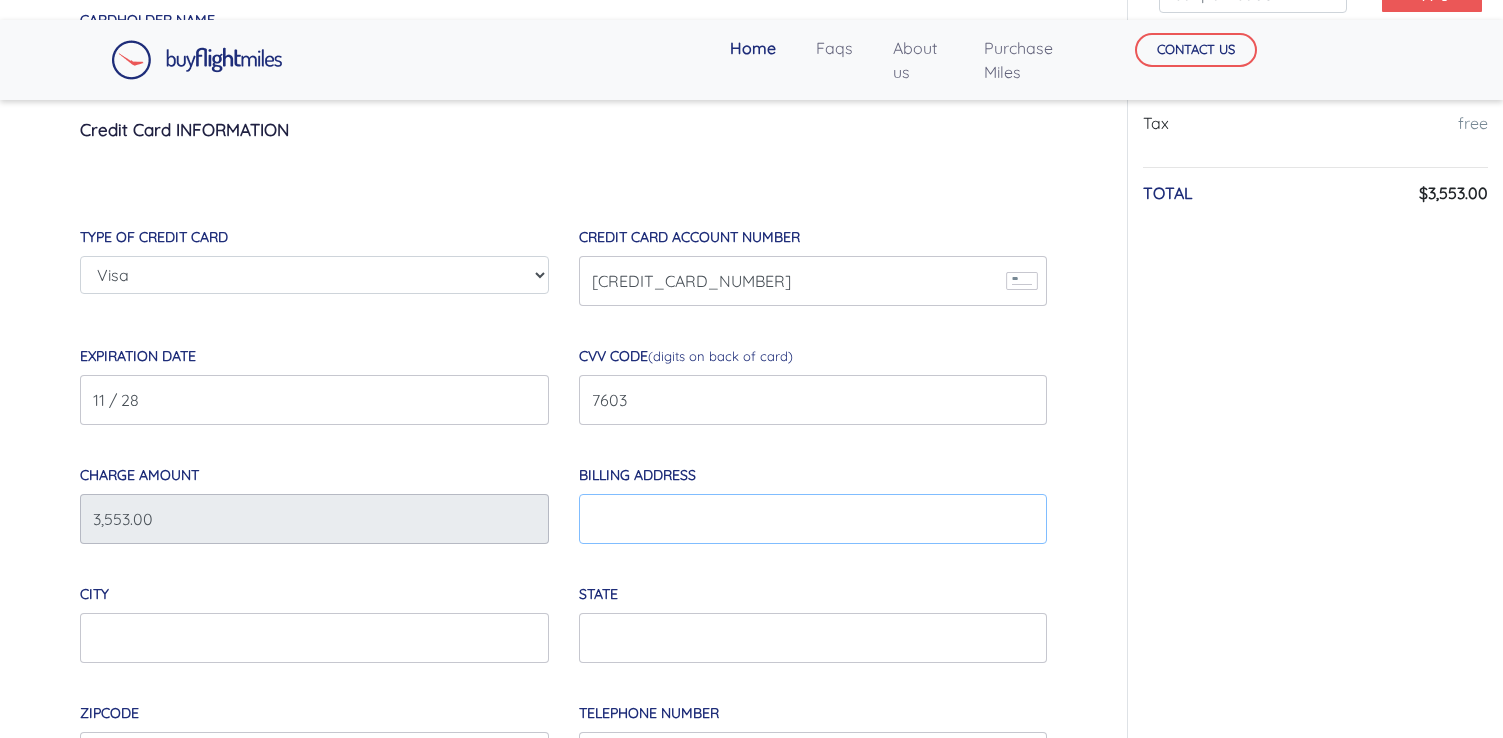 click on "Billing Address" at bounding box center [813, 519] 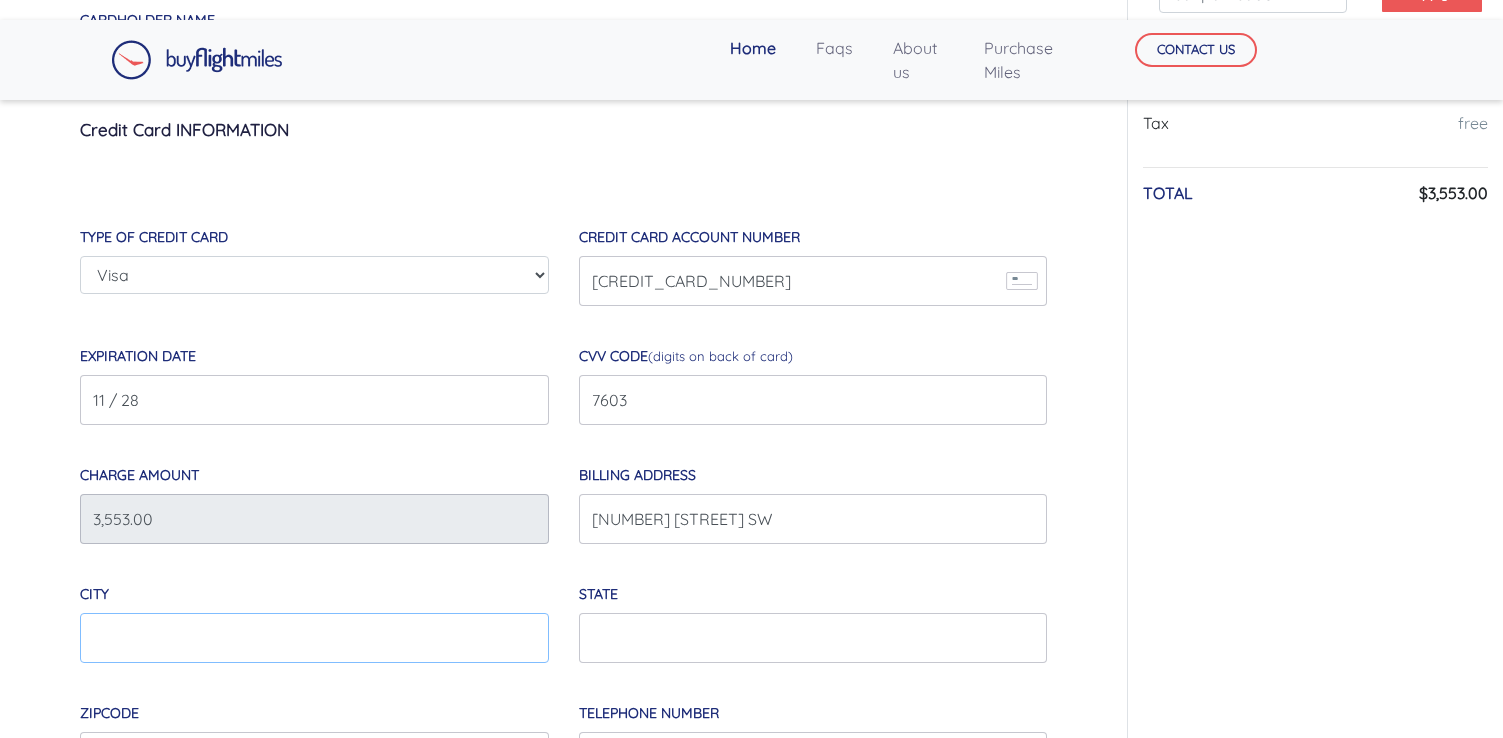 type on "Atlanta" 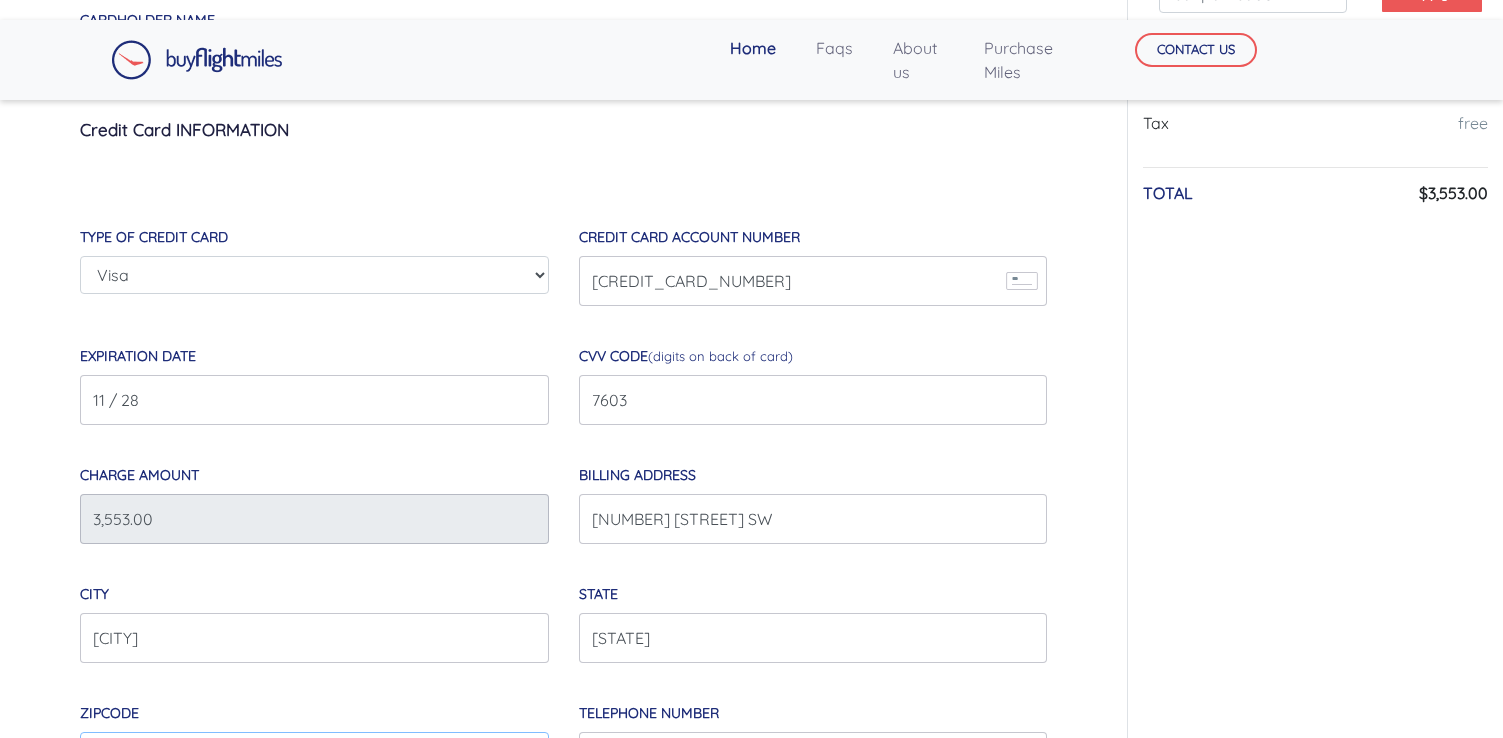 type on "30310" 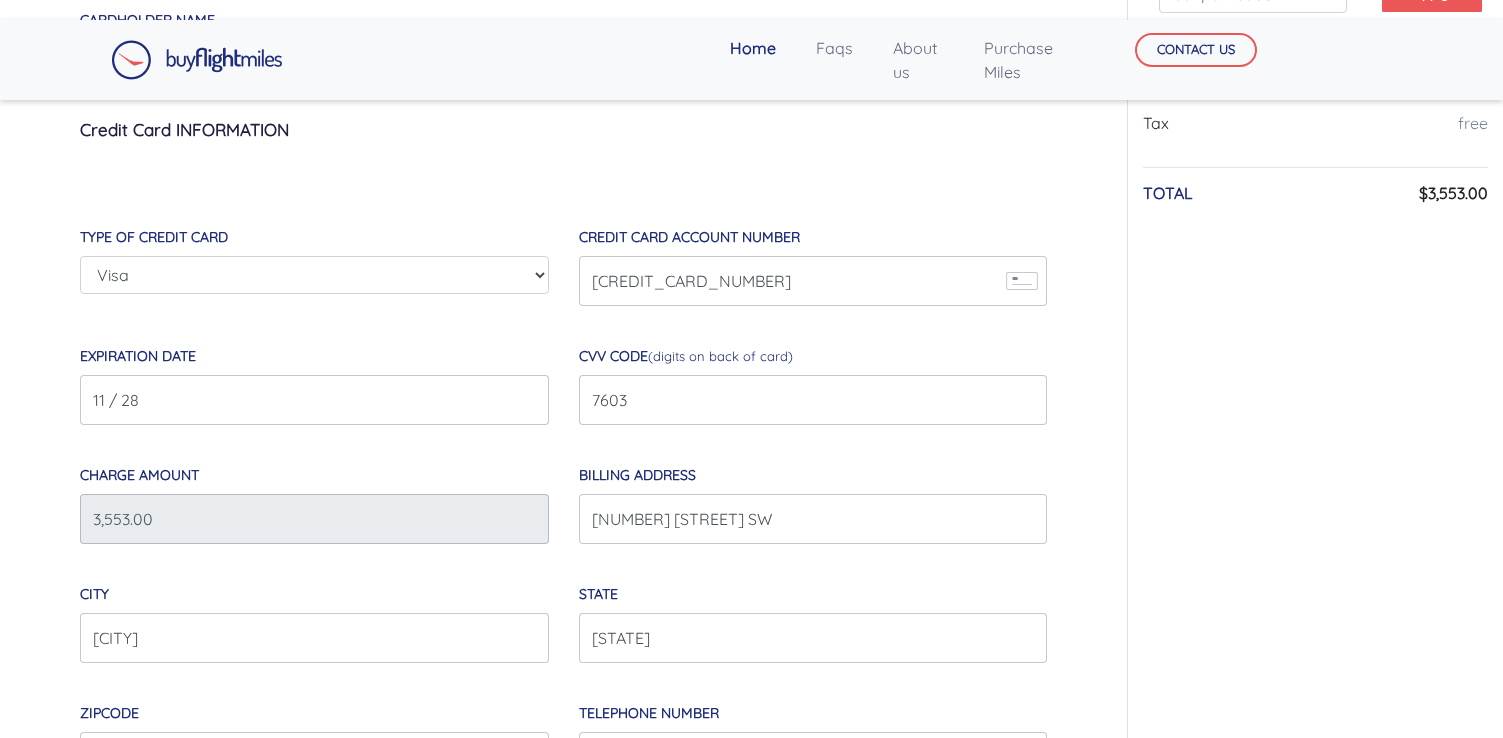 click on "State
*Please Input State Name" at bounding box center (314, 248) 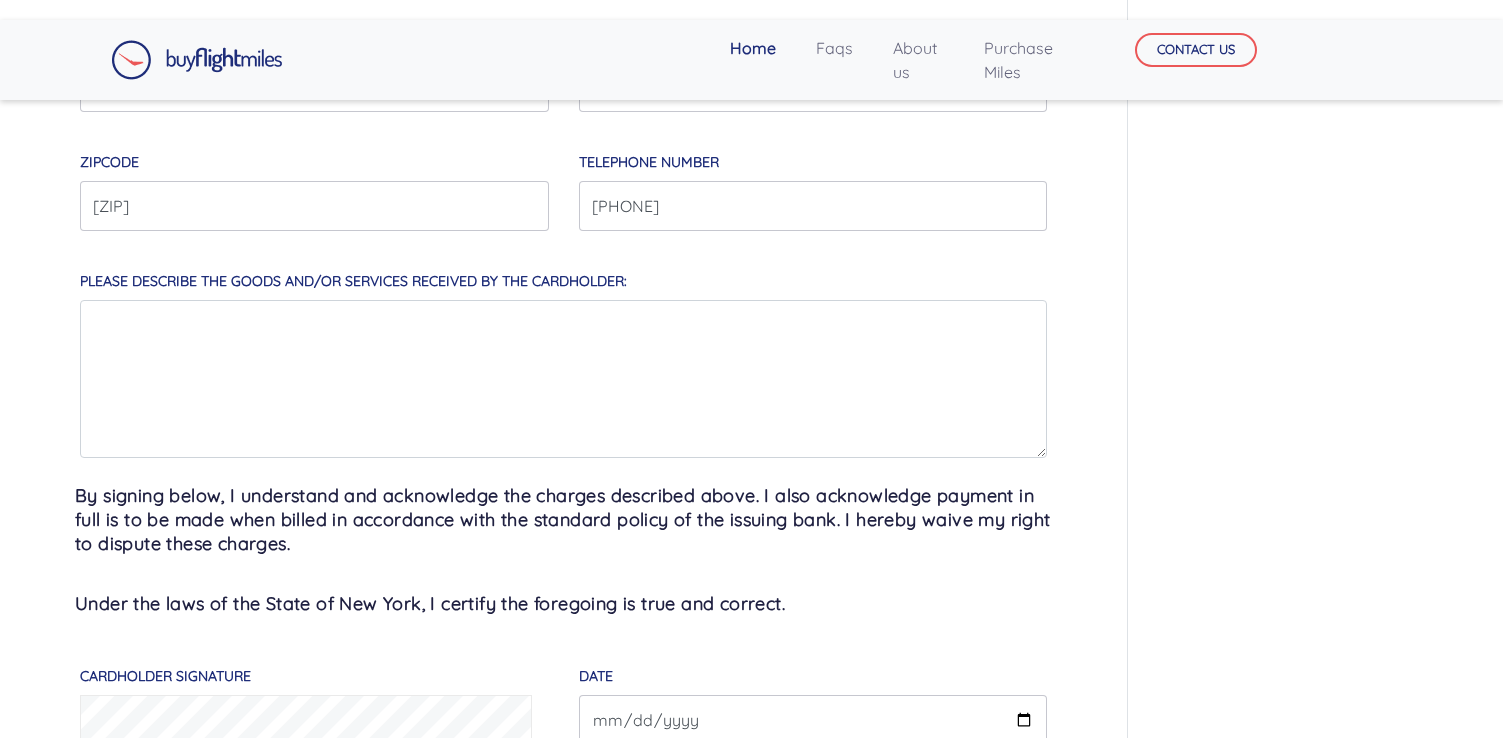 scroll, scrollTop: 1011, scrollLeft: 0, axis: vertical 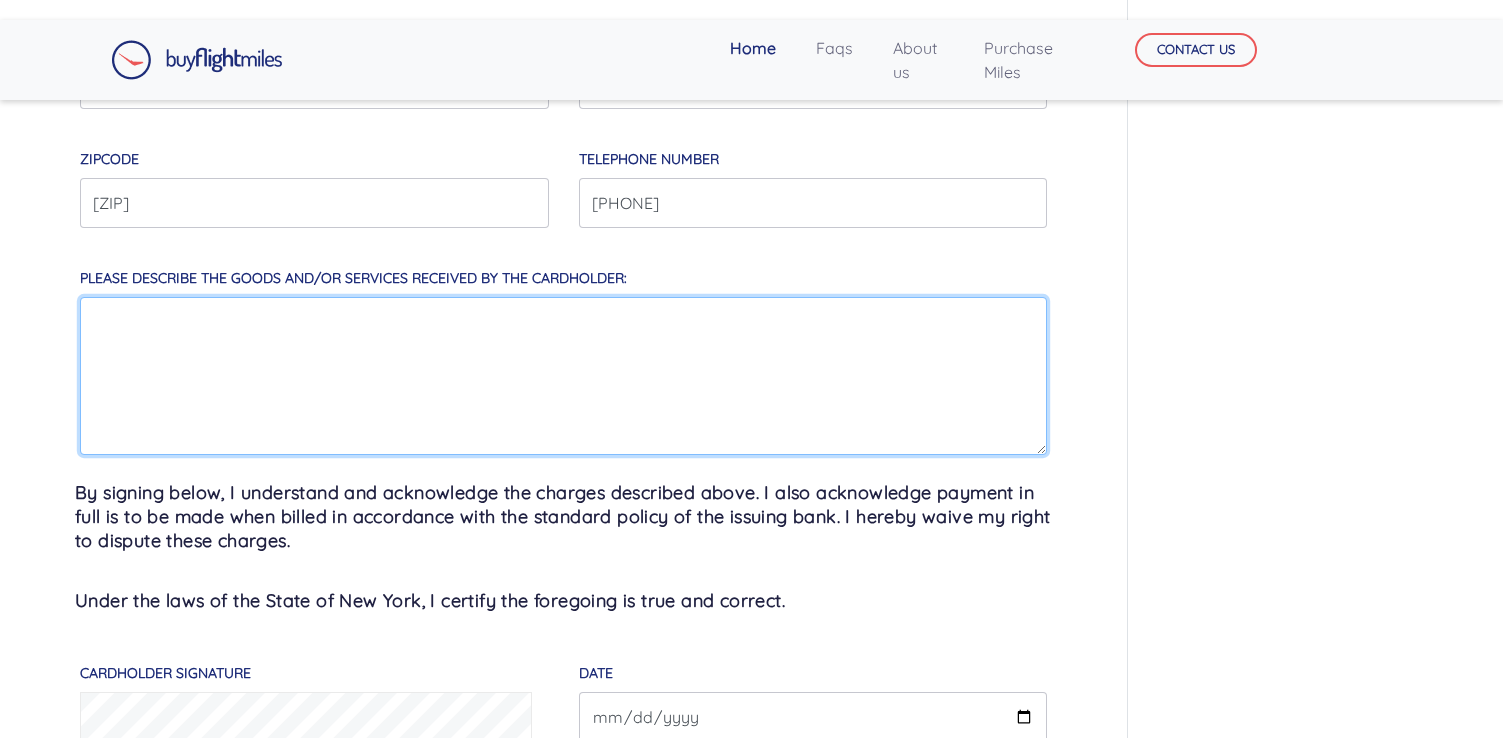 click on "Please describe the goods and/or services received by the cardholder:" at bounding box center (563, 376) 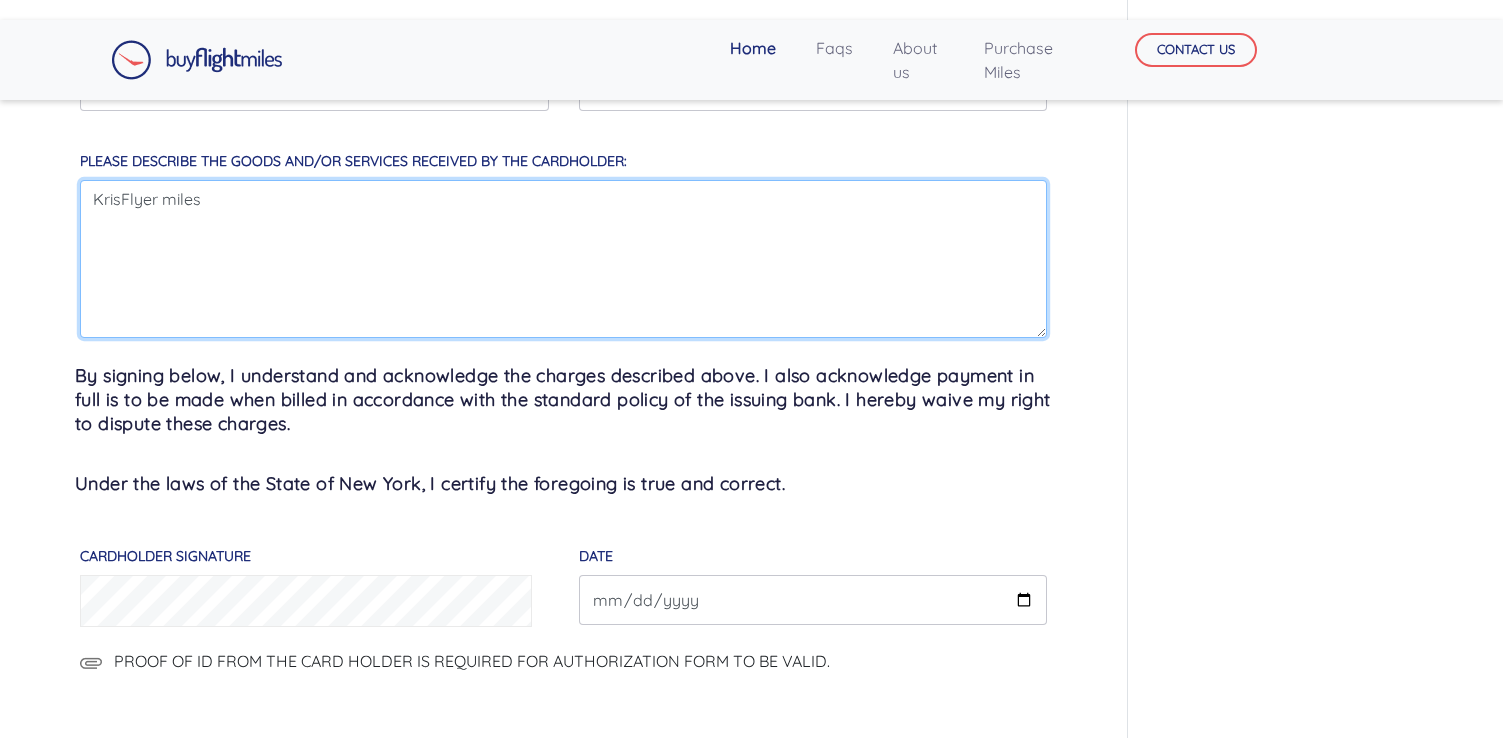 scroll, scrollTop: 1153, scrollLeft: 0, axis: vertical 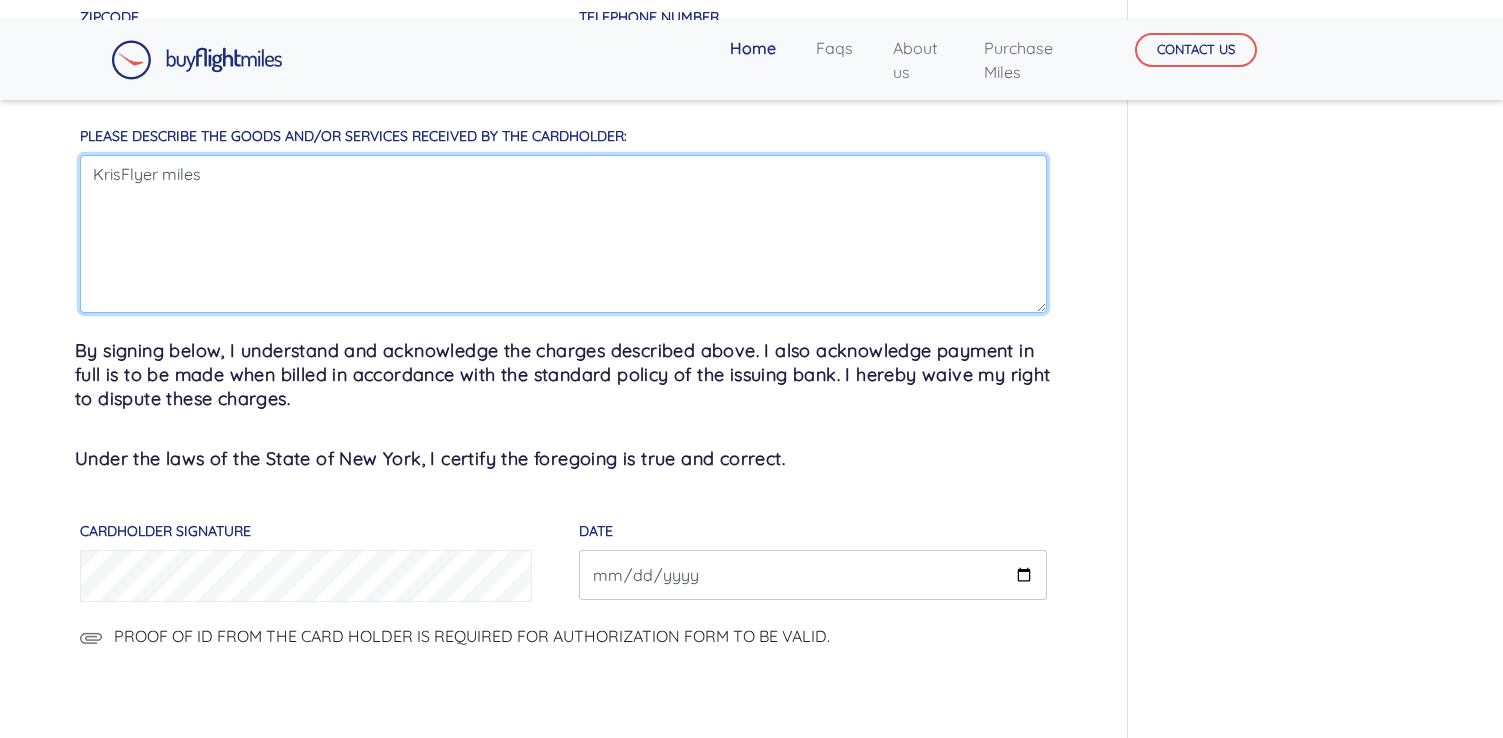 type on "KrisFlyer miles" 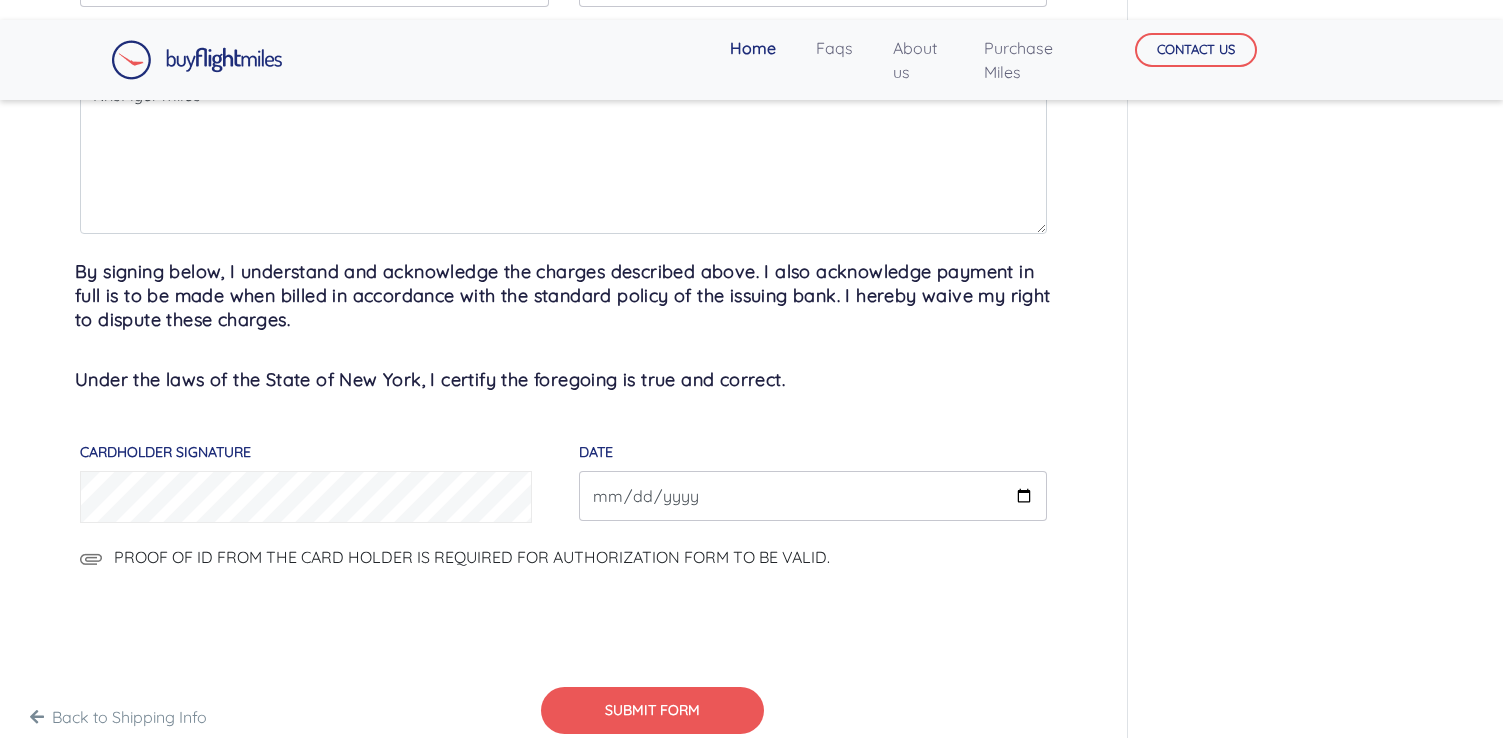 scroll, scrollTop: 1236, scrollLeft: 0, axis: vertical 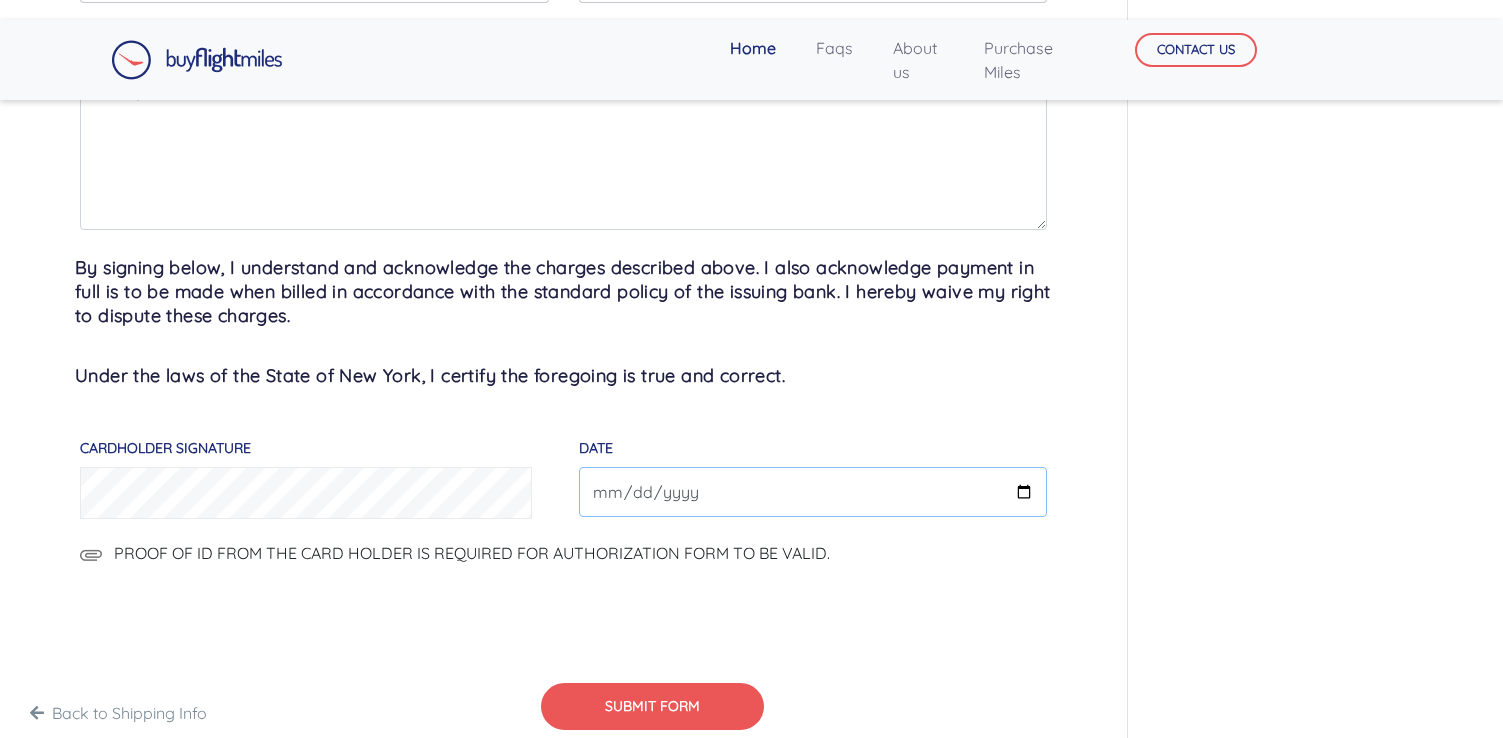 click on "DATE" at bounding box center [813, 492] 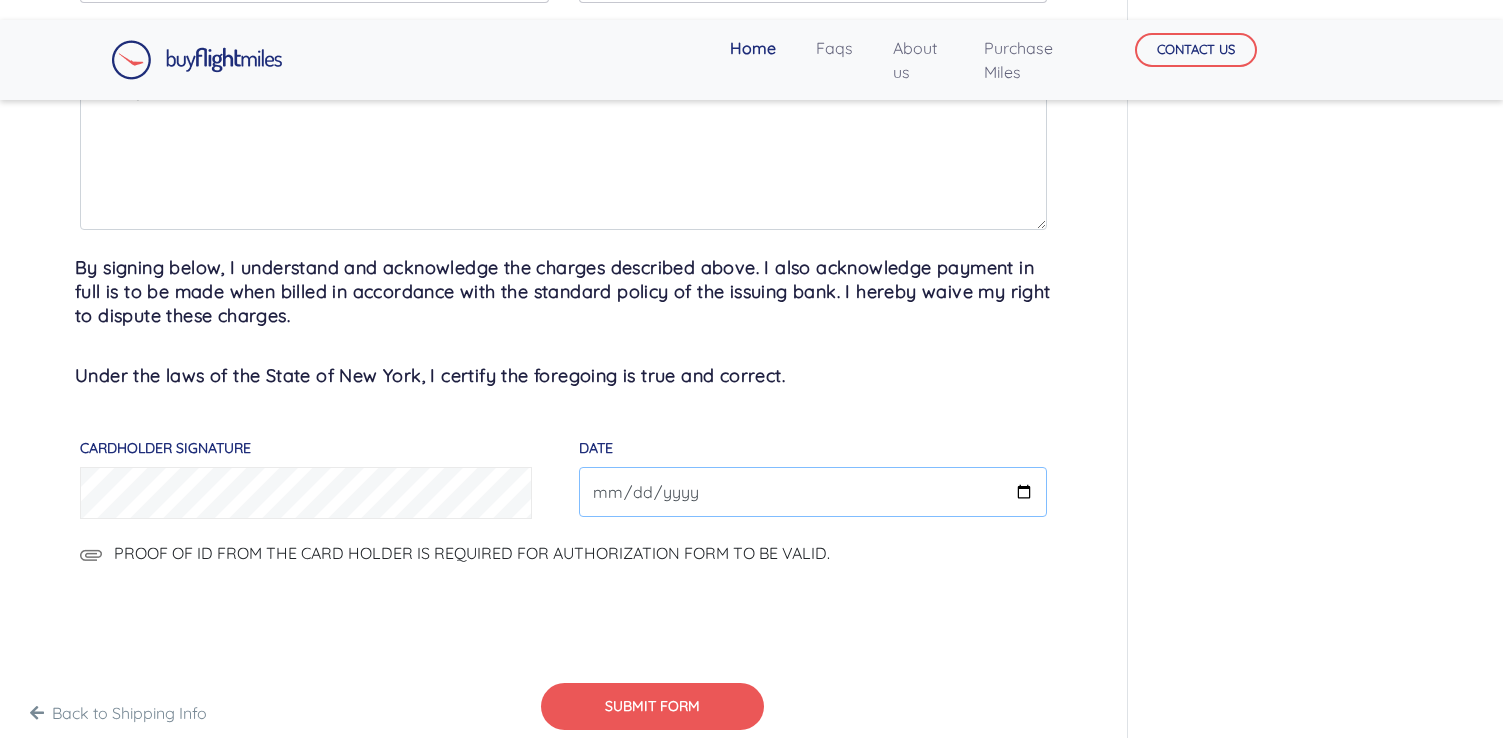 type on "2025-07-08" 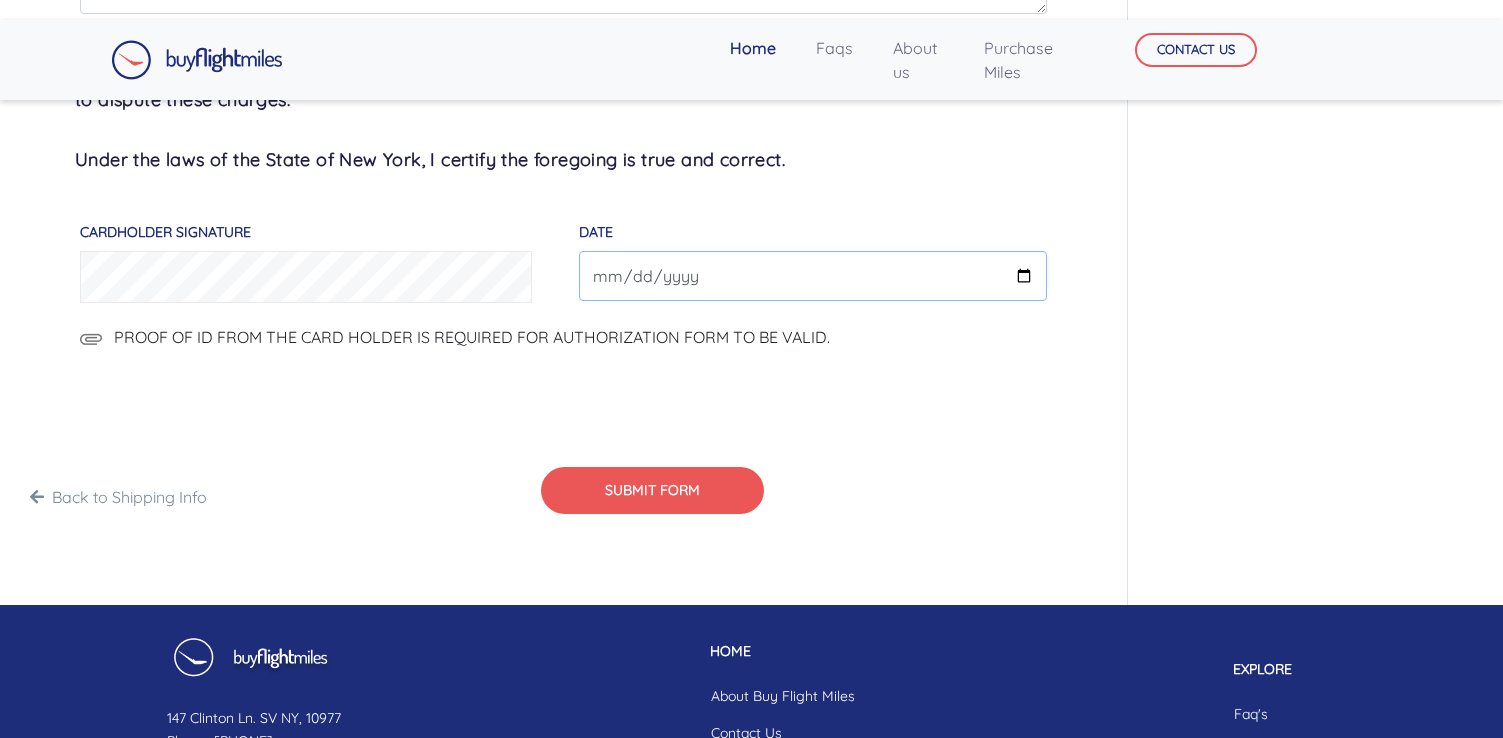 scroll, scrollTop: 1457, scrollLeft: 0, axis: vertical 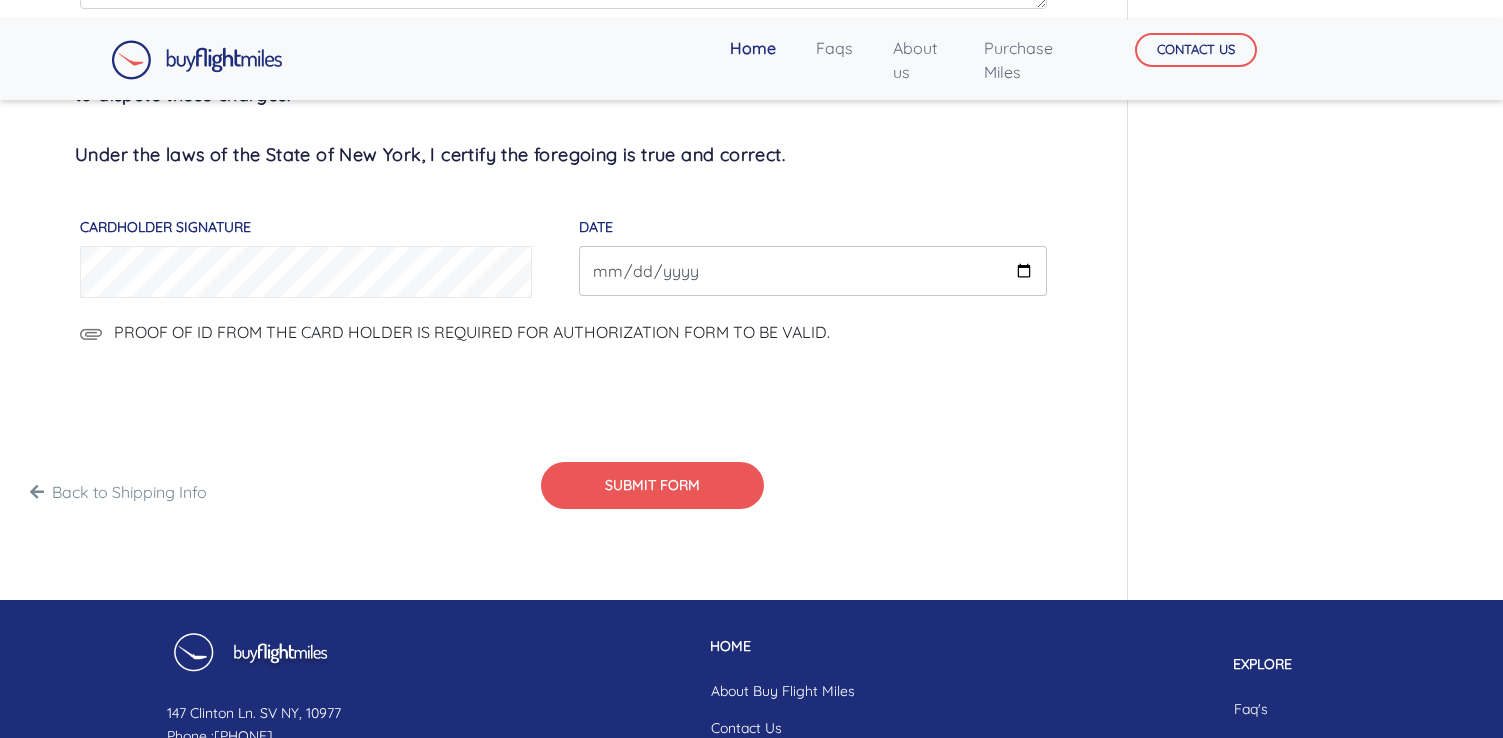 click at bounding box center (91, 334) 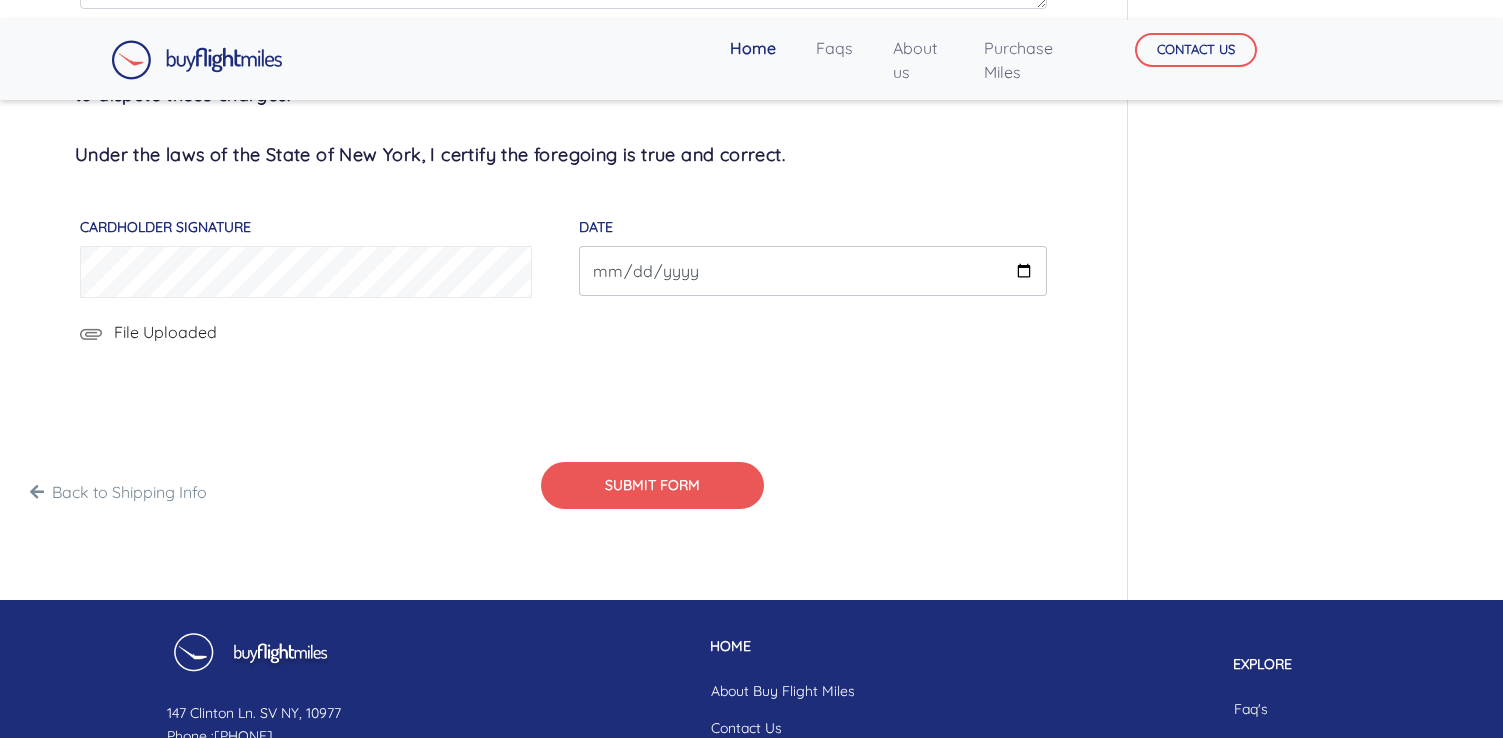 click on "File Uploaded" at bounding box center (165, 332) 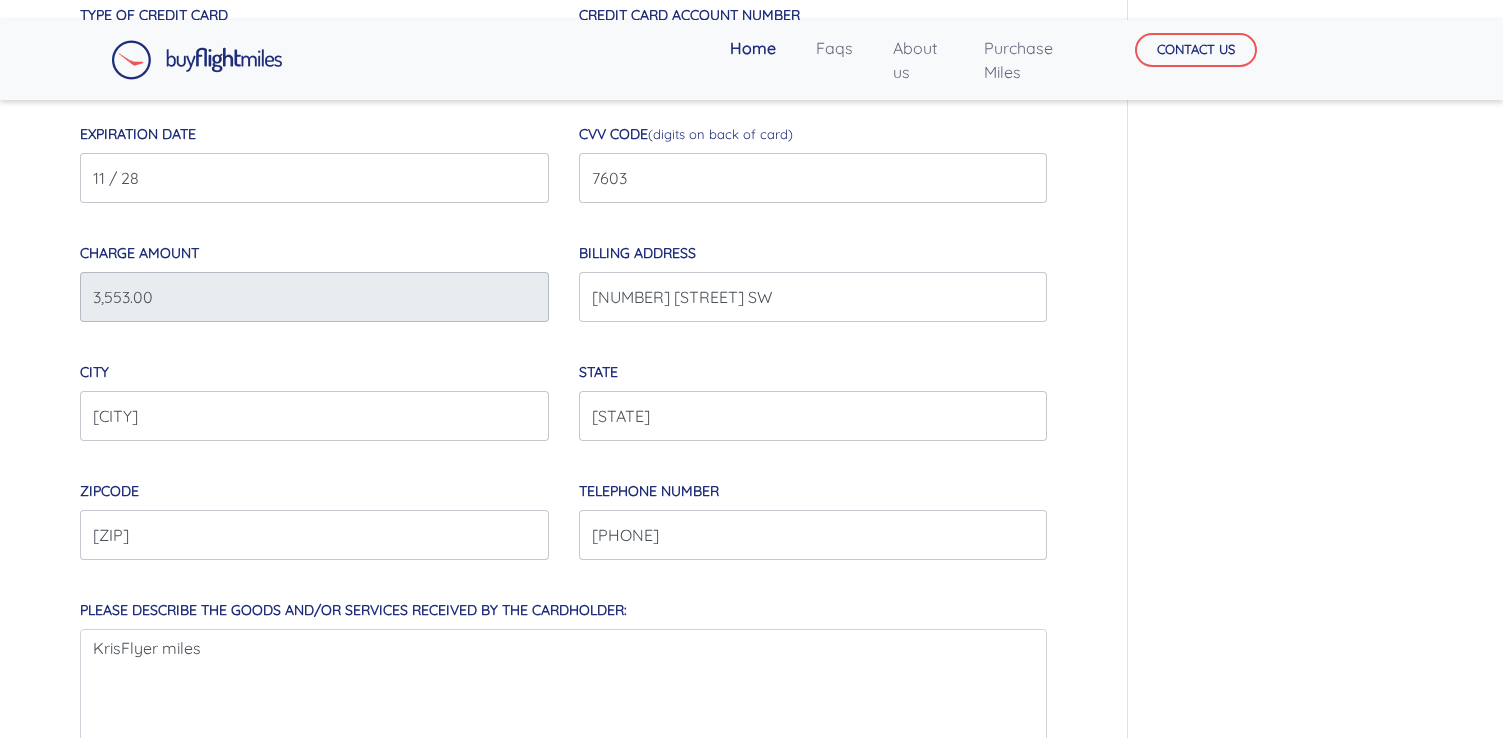 scroll, scrollTop: 0, scrollLeft: 0, axis: both 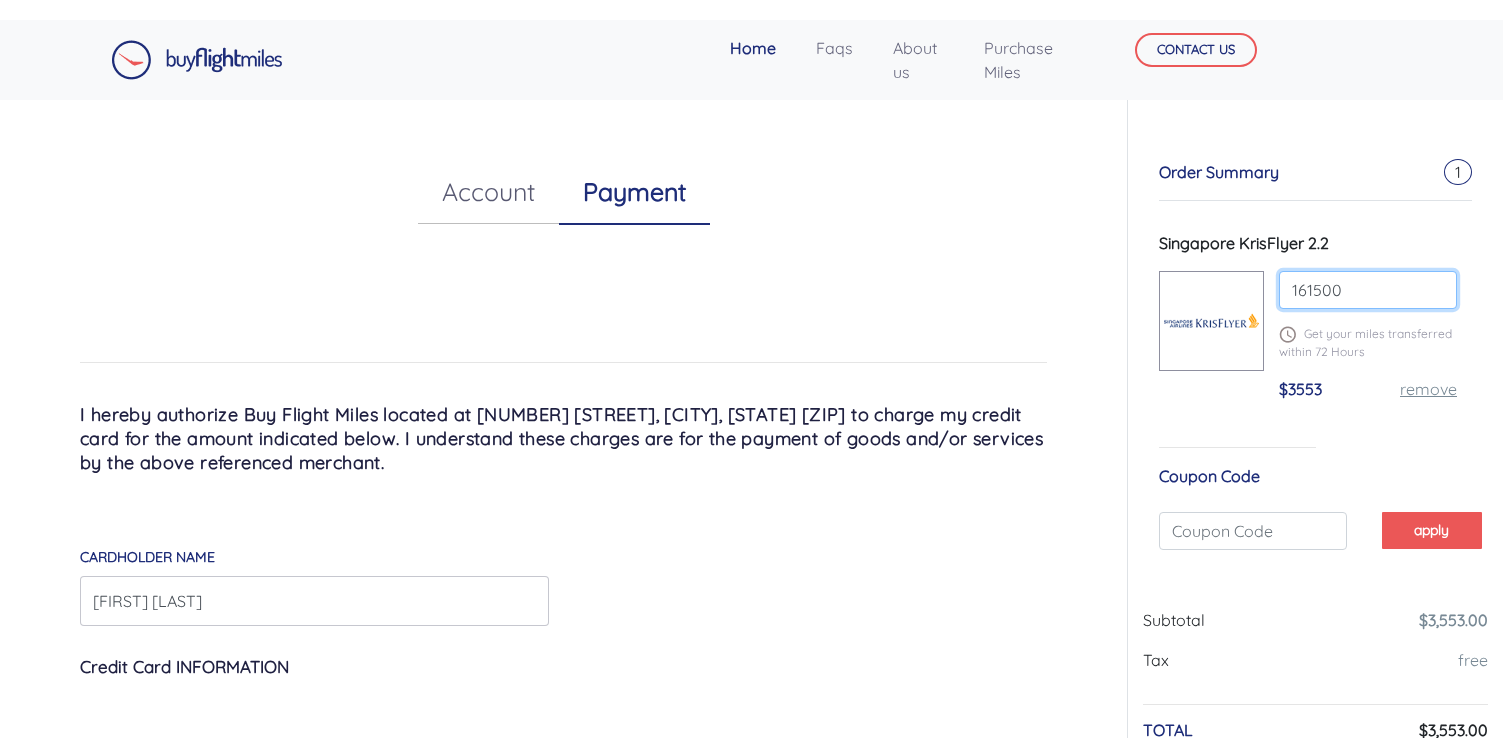 click on "161500" at bounding box center (1368, 290) 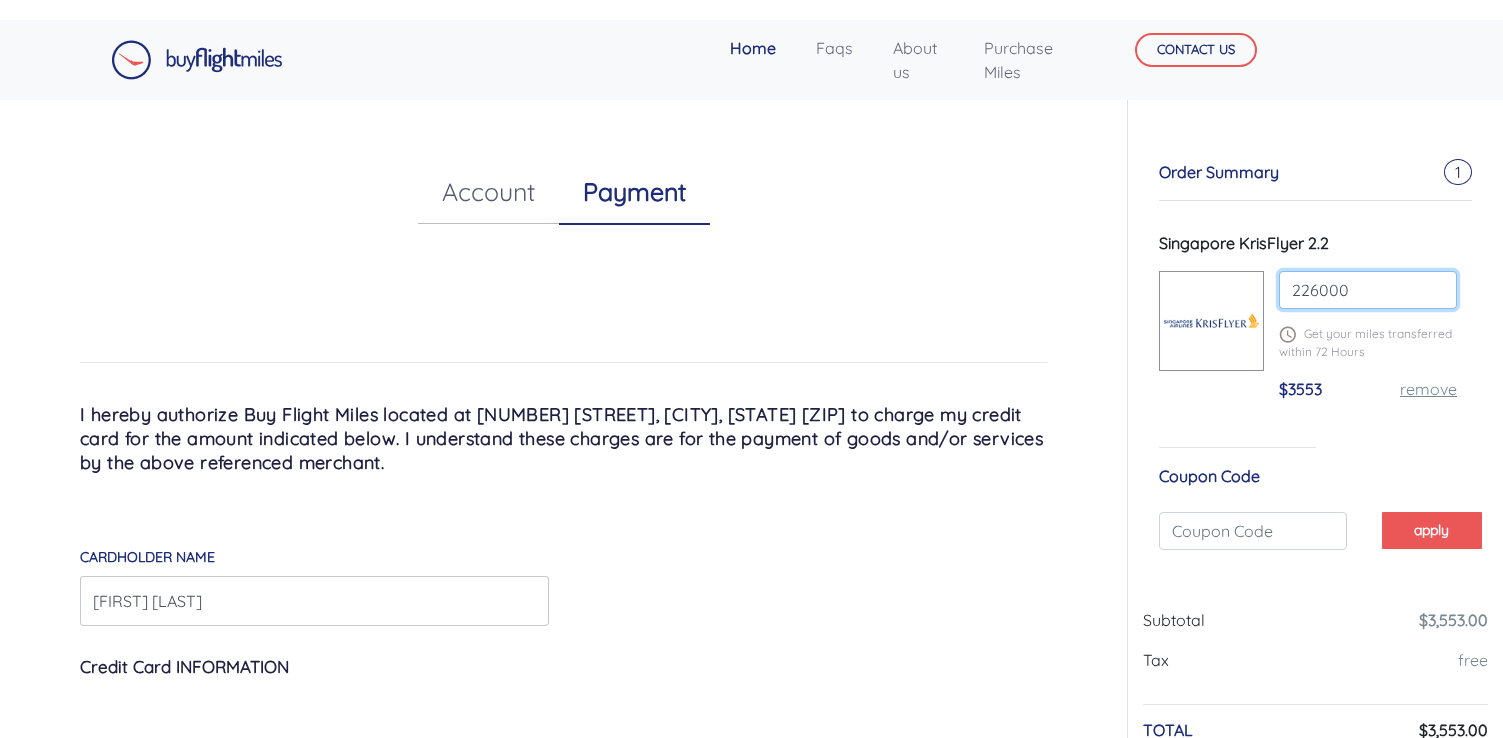 type on "226000" 